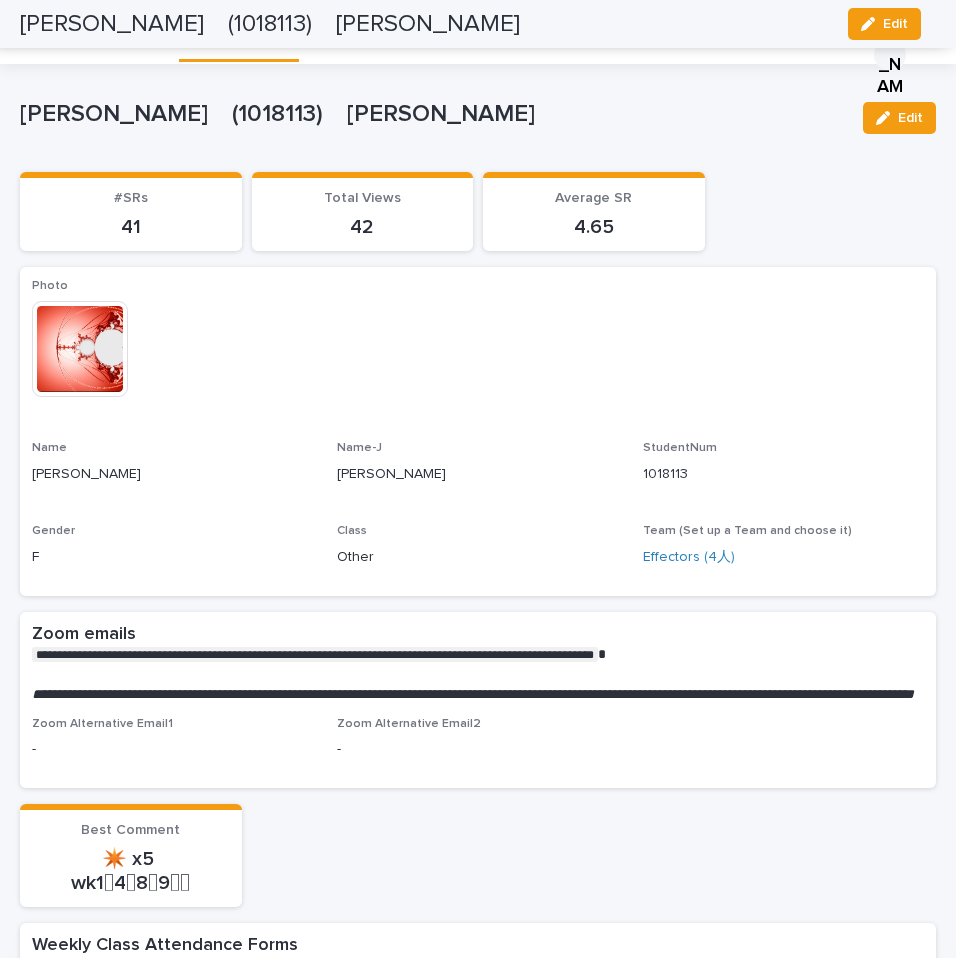 scroll, scrollTop: 0, scrollLeft: 0, axis: both 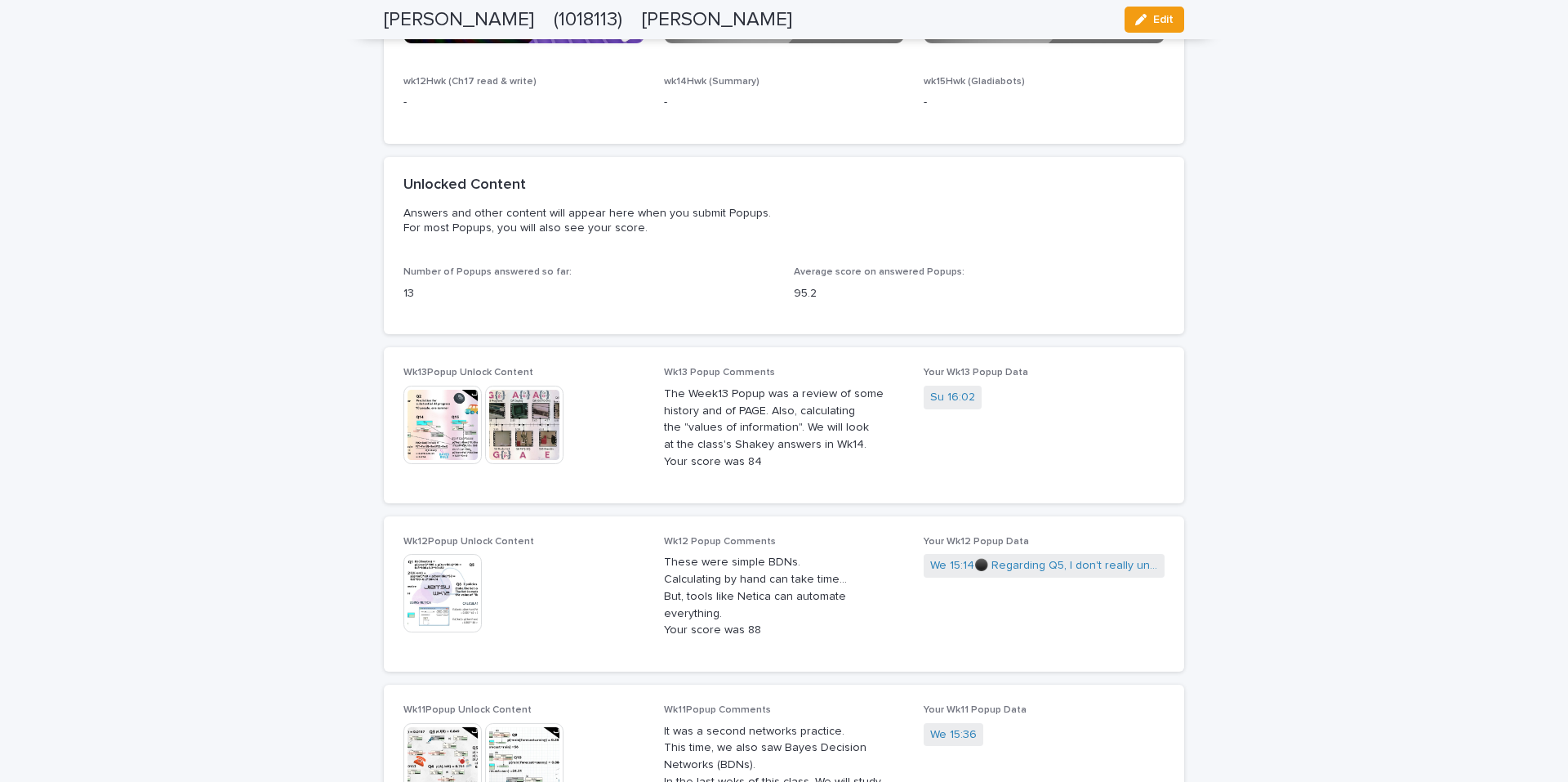 click on "Wk13Popup Unlock Content This file cannot be opened Download File Wk13 Popup Comments The Week13 Popup was a review of some
history and of PAGE. Also, calculating
the "values of information". We will look
at the class's Shakey answers in Wk14.
Your score was 84
Your Wk13 Popup Data Su 16:02" at bounding box center (784, 425) 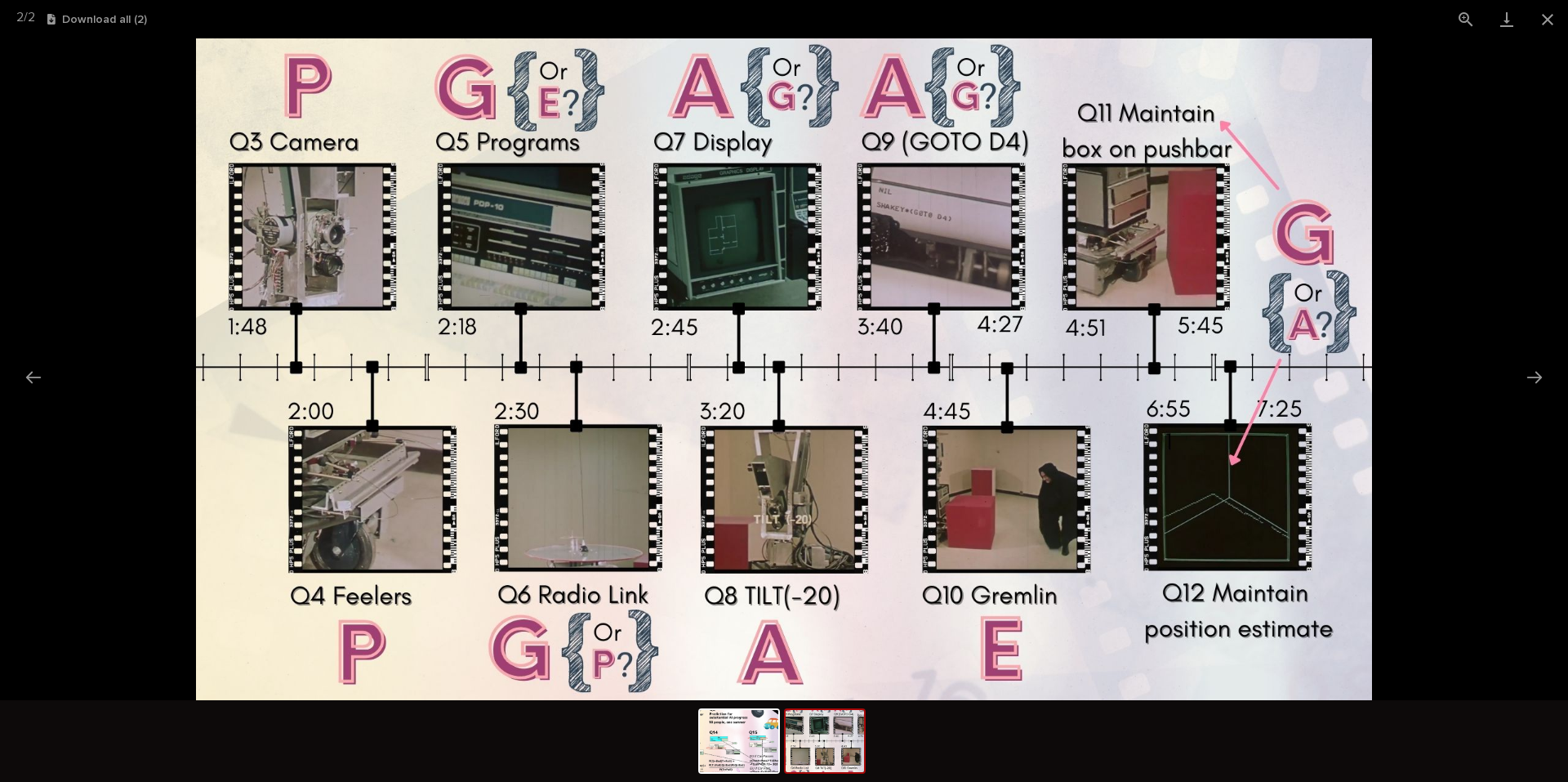 click at bounding box center (784, 369) 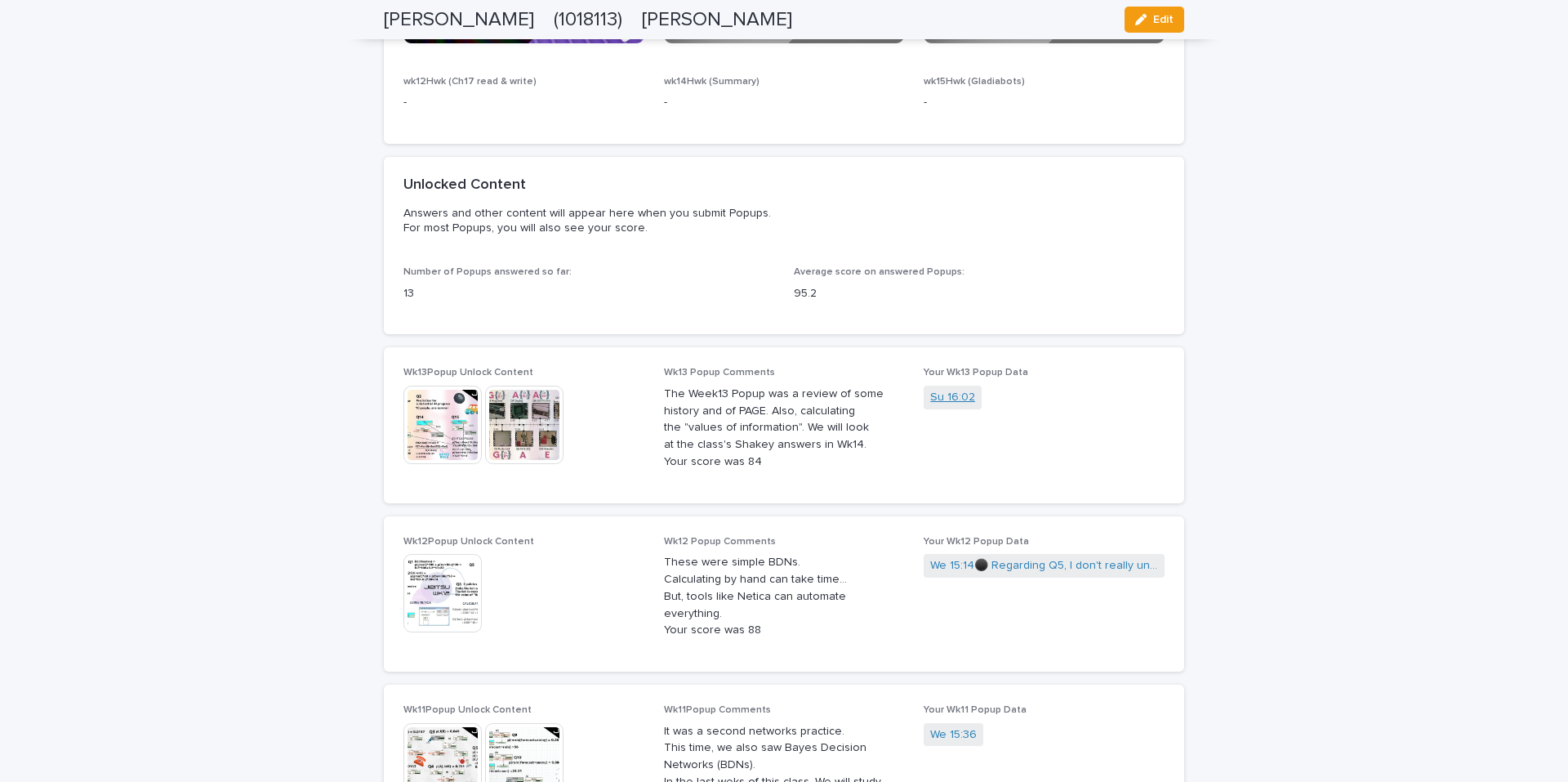 click on "Su 16:02" at bounding box center (952, 397) 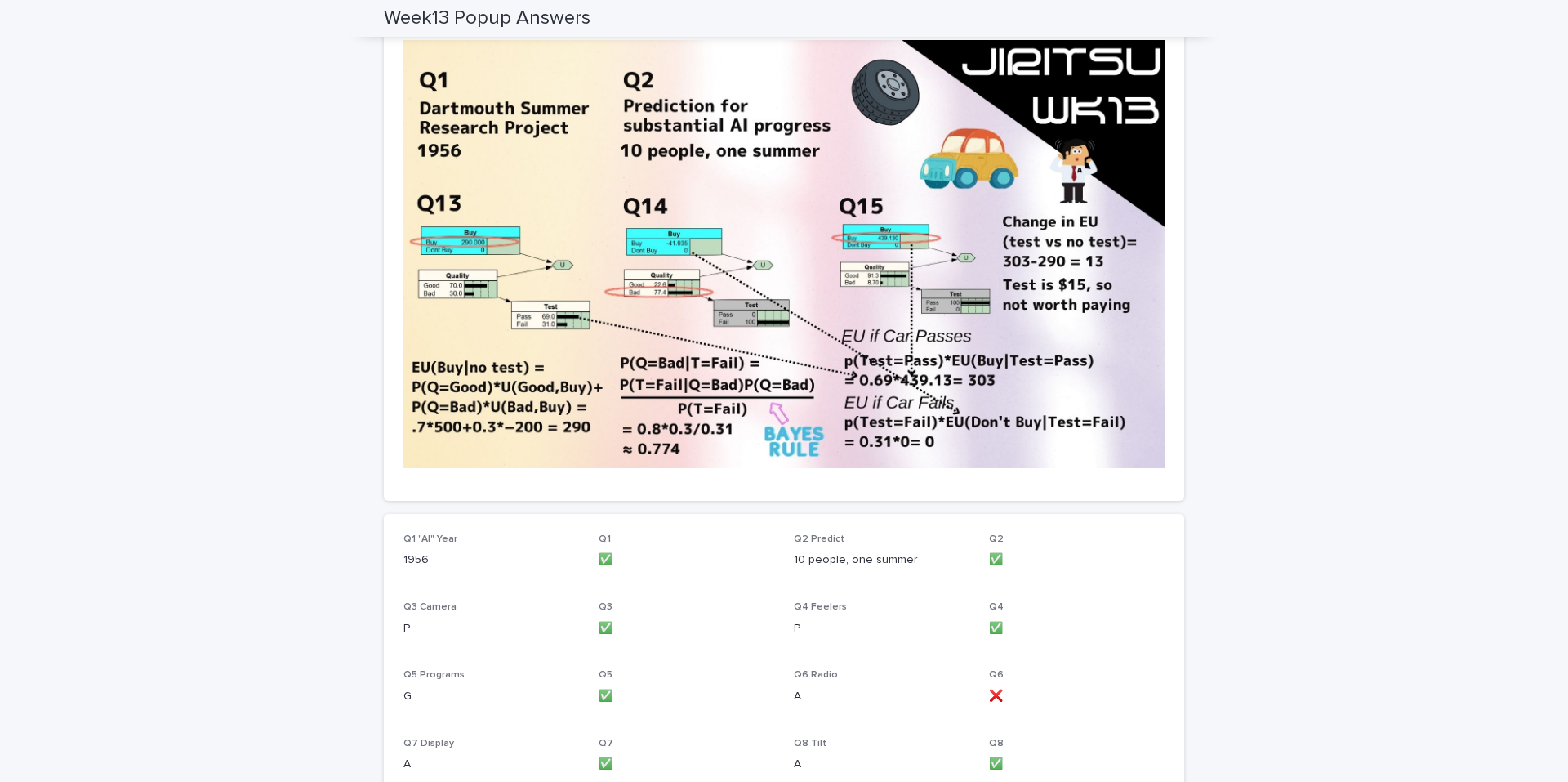 scroll, scrollTop: 148, scrollLeft: 0, axis: vertical 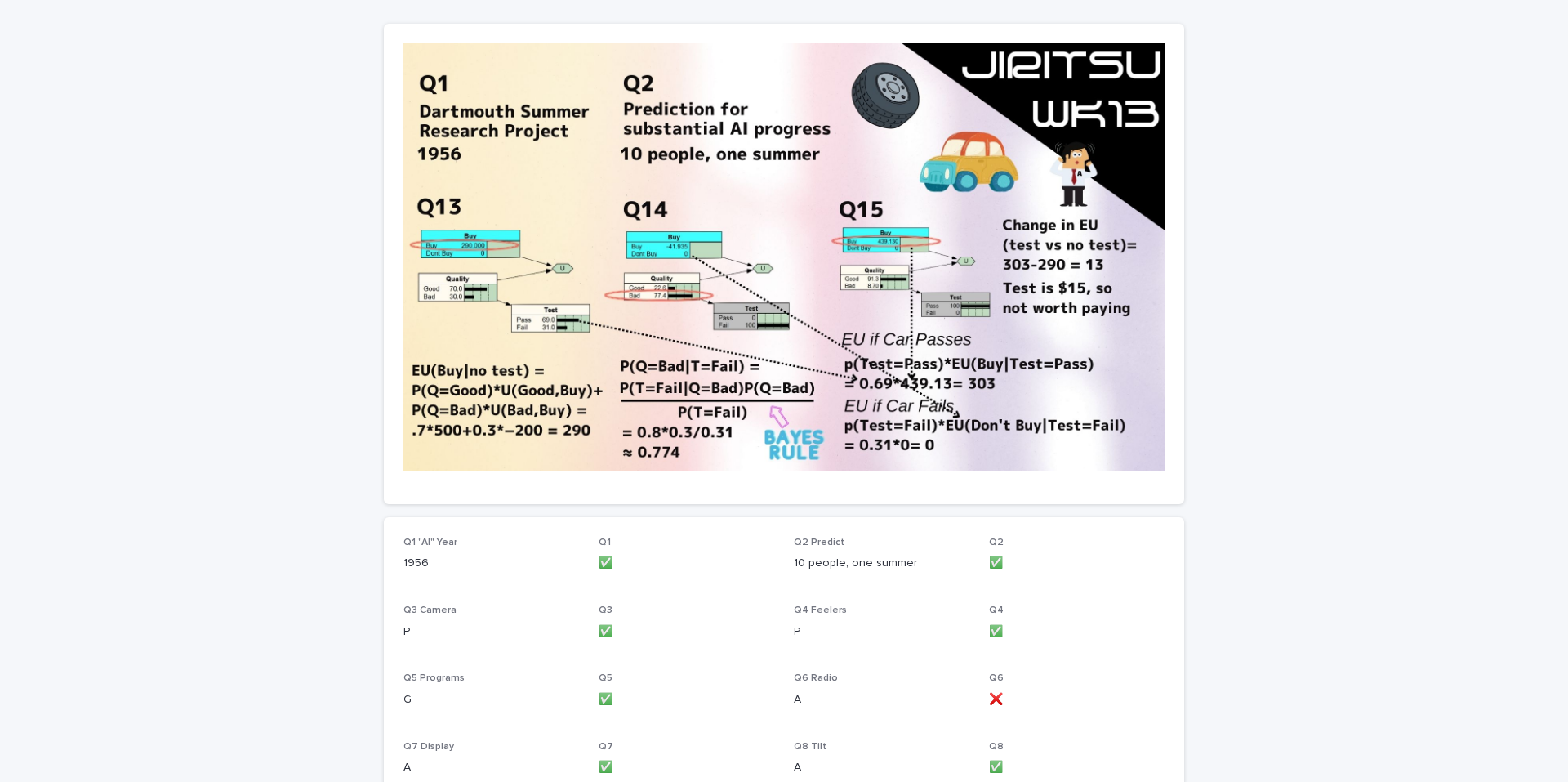 click on "Loading... Saving… Loading... Saving… Week13 Popup Answers Week13 Popup Answers Sorry, there was an error saving your record. Please try again. Please fill out the required fields below. Loading... Saving… Loading... Saving… Loading... Saving… Loading... Saving… Q1 "AI" Year 1956 Q1 ✅ Q2 Predict 10 people, one summer Q2 ✅ Q3 Camera P Q3 ✅ Q4 Feelers P Q4 ✅ Q5 Programs G Q5 ✅ Q6 Radio A Q6 ❌ Q7 Display A Q7 ✅ Q8 Tilt A Q8 ✅ Q9 Goto A Q9 ✅ Q10 Gremlin E Q10 ✅ Q11 Boxpush A Q11 ✅- Q12 Position A Q12 ✅- Q13 EU(Buy|no test) 290 Q13 ✅ Q14 P(Q=Bad|T=Fail) 0.774 Q14 ✅ Q15 Worth $15? Yes Q15 ❌ Challenge Question (The importance of "response speed") Comments? - Score 84 Submission Date & Time 13/07/2025 04:02 pm Both images (Click to view) This file cannot be opened Download File" at bounding box center [784, 811] 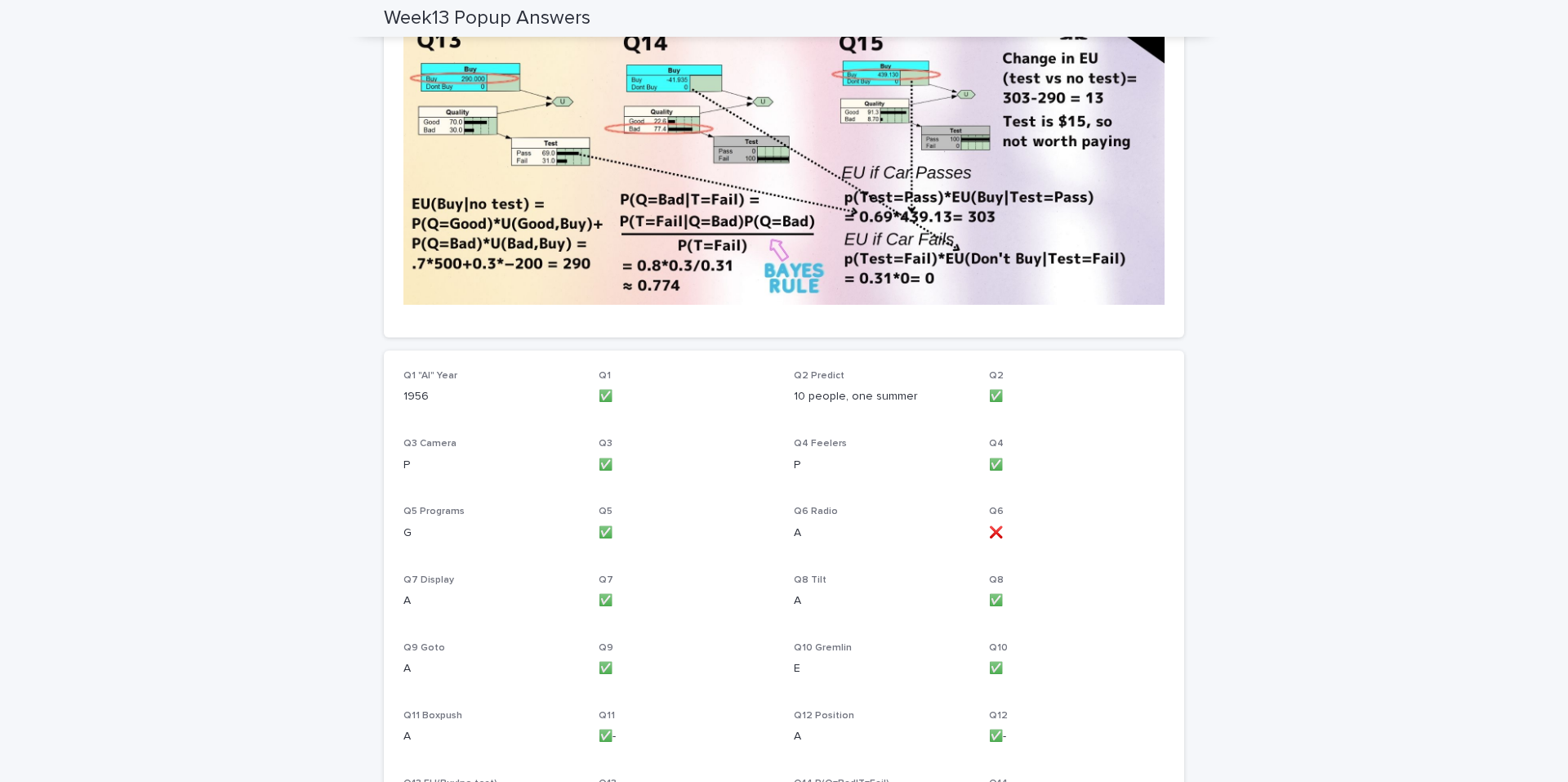 scroll, scrollTop: 311, scrollLeft: 0, axis: vertical 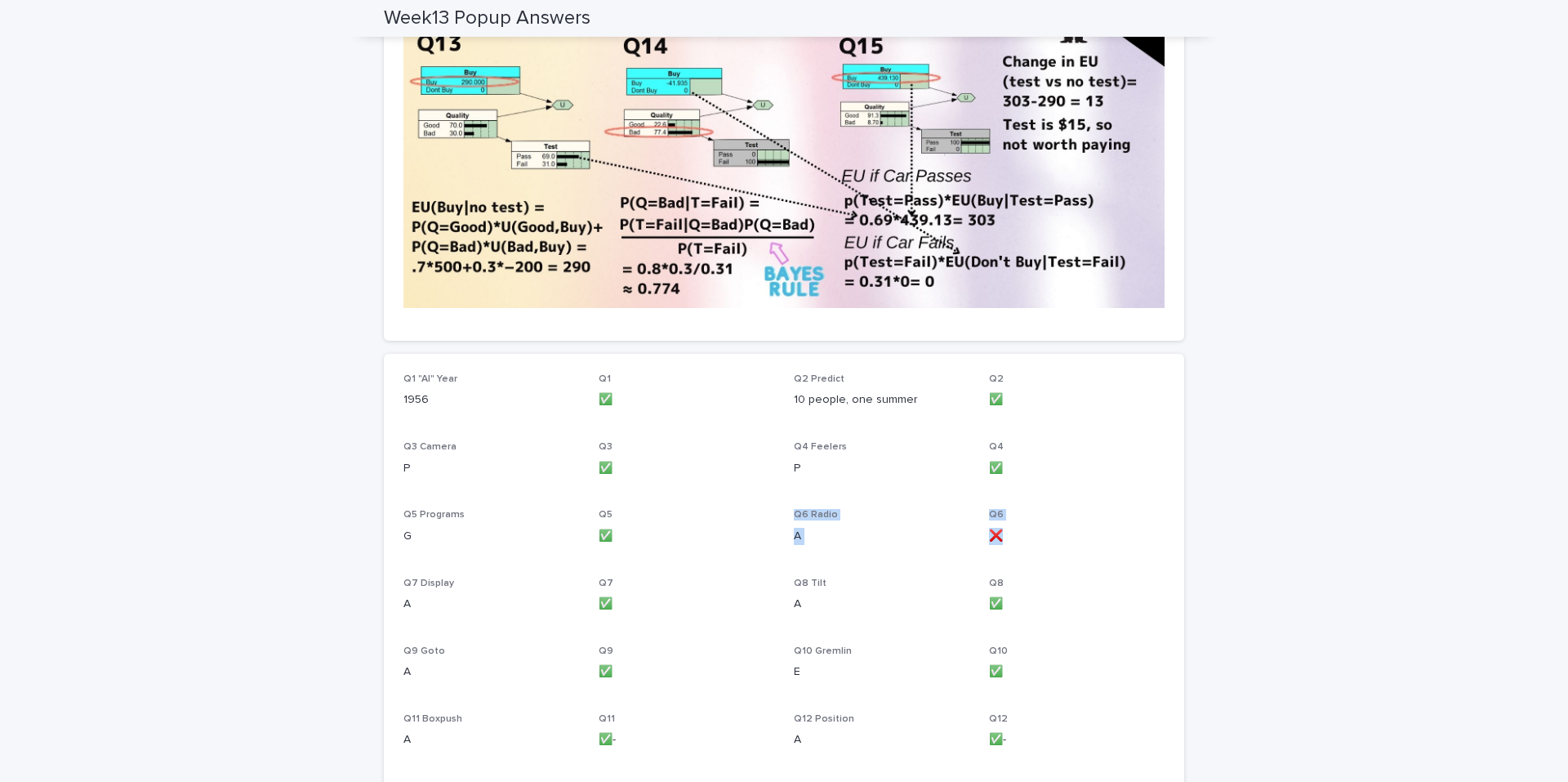 drag, startPoint x: 1080, startPoint y: 538, endPoint x: 790, endPoint y: 513, distance: 291.07559 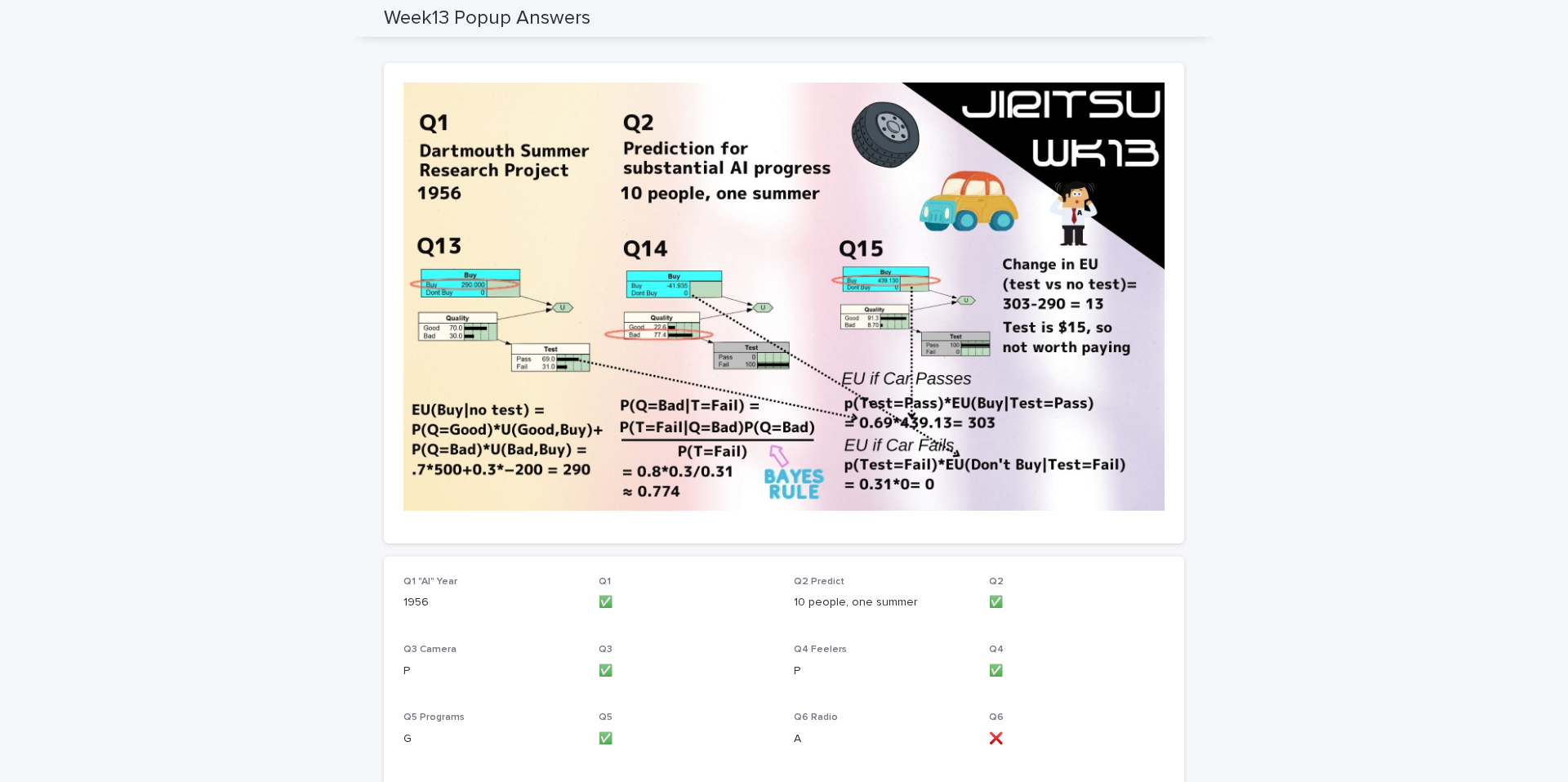 scroll, scrollTop: 0, scrollLeft: 0, axis: both 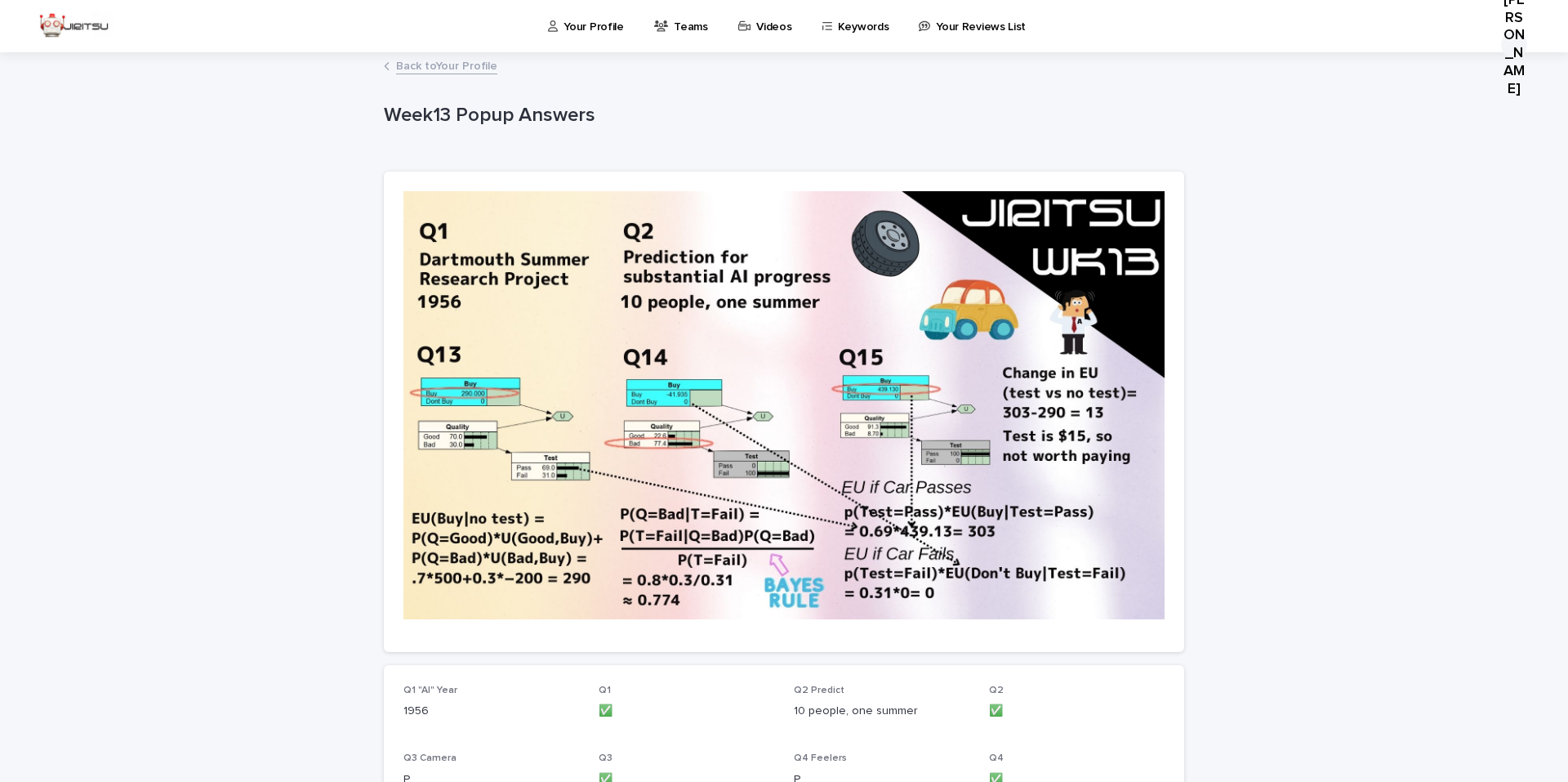 click on "Loading... Saving… Loading... Saving… Week13 Popup Answers Week13 Popup Answers Sorry, there was an error saving your record. Please try again. Please fill out the required fields below. Loading... Saving… Loading... Saving… Loading... Saving… Loading... Saving… Q1 "AI" Year 1956 Q1 ✅ Q2 Predict 10 people, one summer Q2 ✅ Q3 Camera P Q3 ✅ Q4 Feelers P Q4 ✅ Q5 Programs G Q5 ✅ Q6 Radio A Q6 ❌ Q7 Display A Q7 ✅ Q8 Tilt A Q8 ✅ Q9 Goto A Q9 ✅ Q10 Gremlin E Q10 ✅ Q11 Boxpush A Q11 ✅- Q12 Position A Q12 ✅- Q13 EU(Buy|no test) 290 Q13 ✅ Q14 P(Q=Bad|T=Fail) 0.774 Q14 ✅ Q15 Worth $15? Yes Q15 ❌ Challenge Question (The importance of "response speed") Comments? - Score 84 Submission Date & Time 13/07/2025 04:02 pm Both images (Click to view) This file cannot be opened Download File" at bounding box center [784, 959] 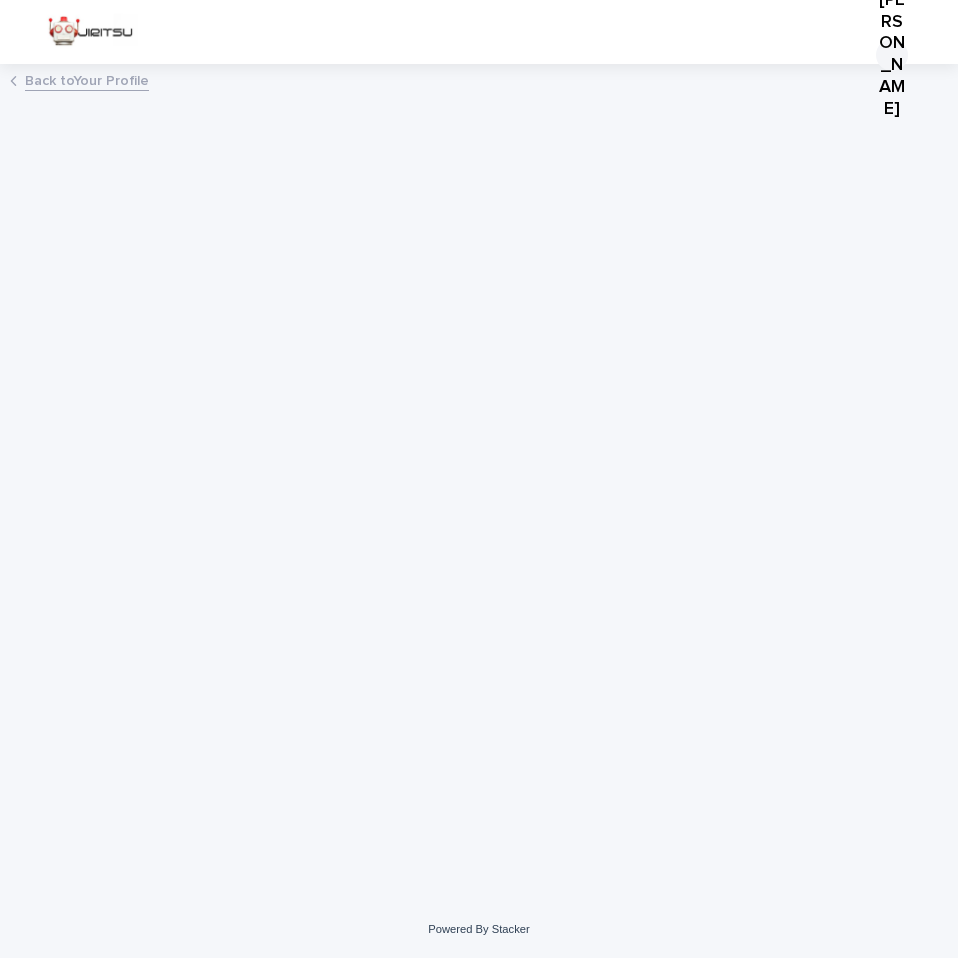 scroll, scrollTop: 0, scrollLeft: 0, axis: both 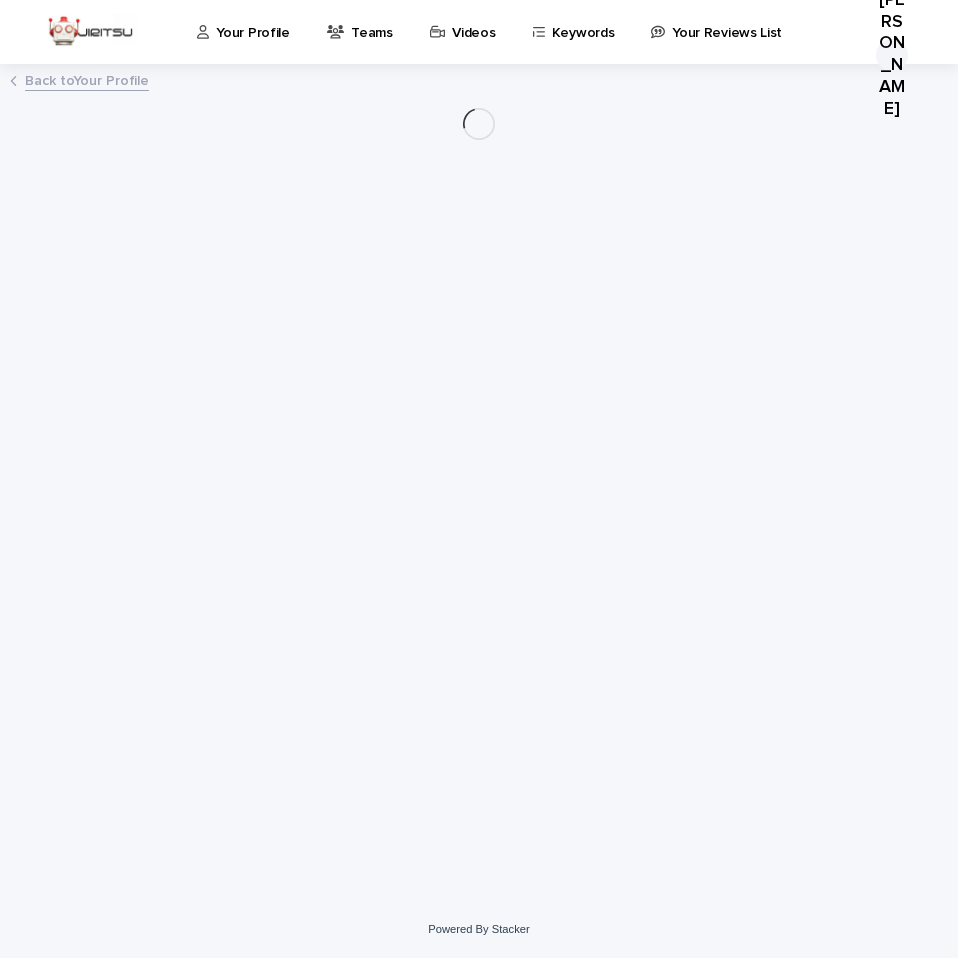 click on "Back to  Your Profile" at bounding box center [87, 79] 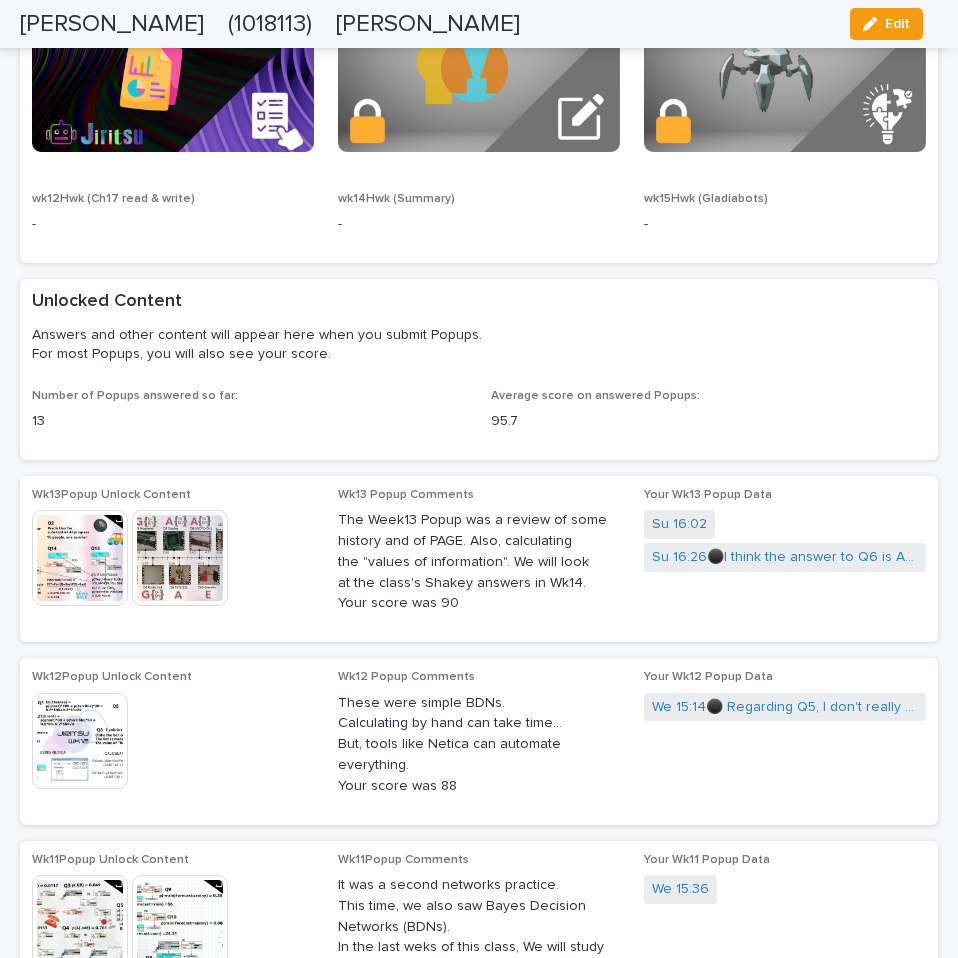 scroll, scrollTop: 2600, scrollLeft: 0, axis: vertical 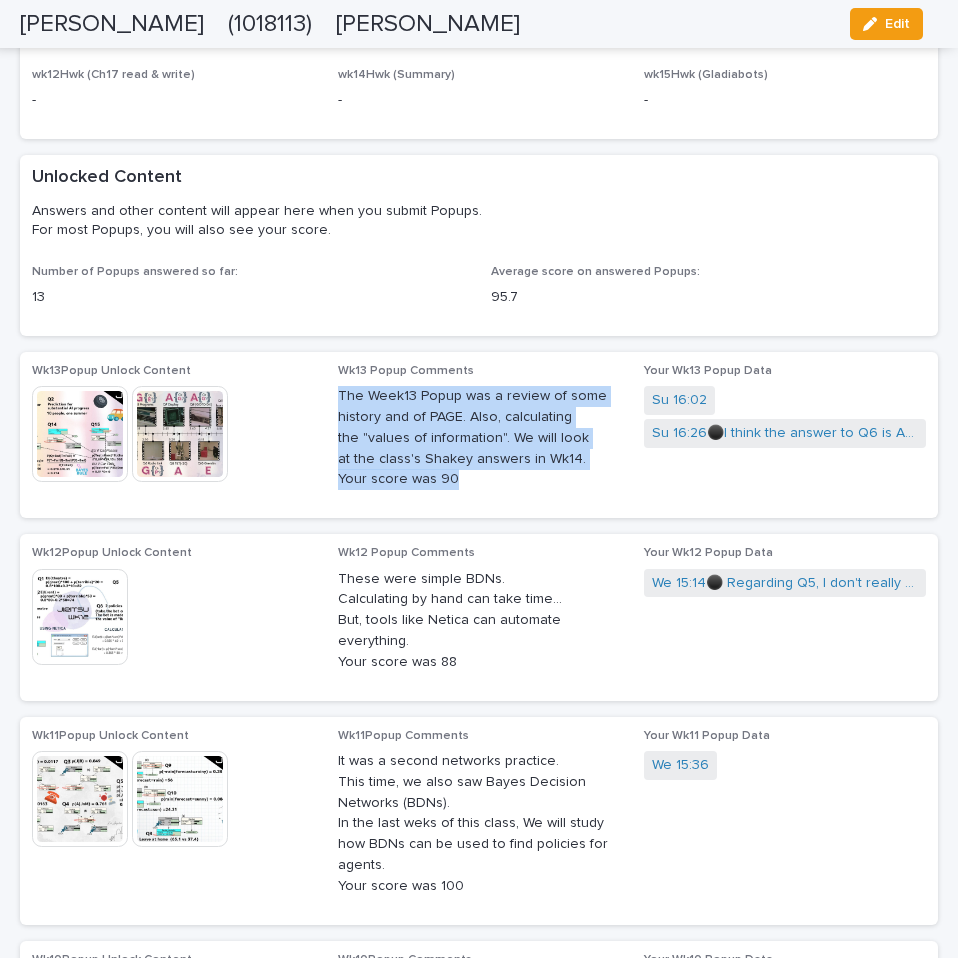 drag, startPoint x: 479, startPoint y: 477, endPoint x: 321, endPoint y: 390, distance: 180.36906 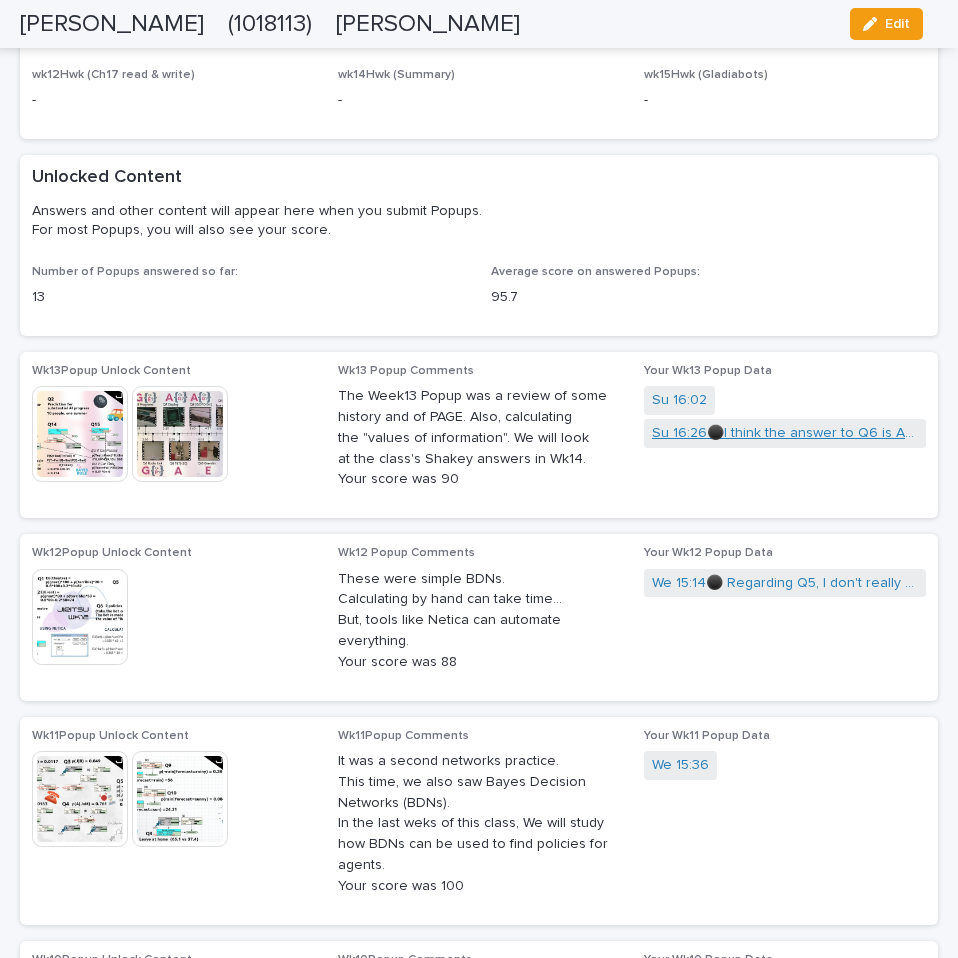 click on "Su 16:26⚫️I think the answer to Q6 is A because the Radio Link also has the ability to transmit information." at bounding box center (785, 433) 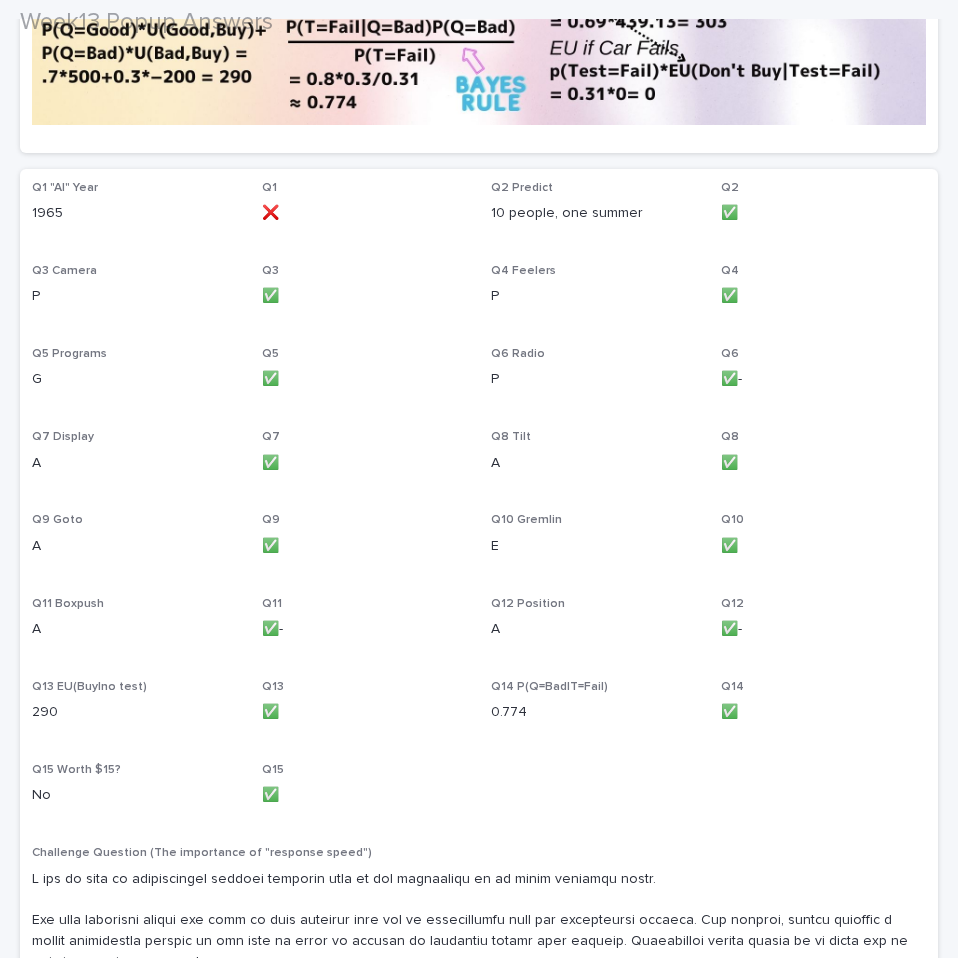 scroll, scrollTop: 1076, scrollLeft: 0, axis: vertical 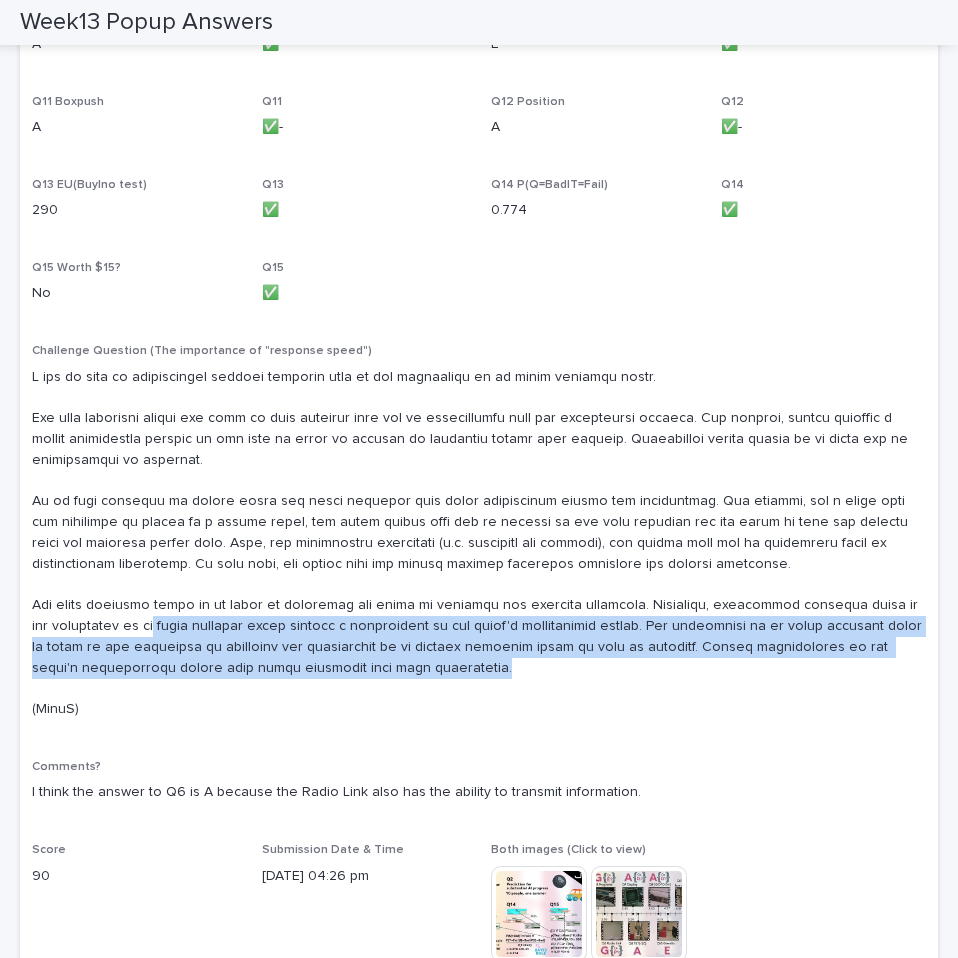 drag, startPoint x: 405, startPoint y: 661, endPoint x: 123, endPoint y: 618, distance: 285.25952 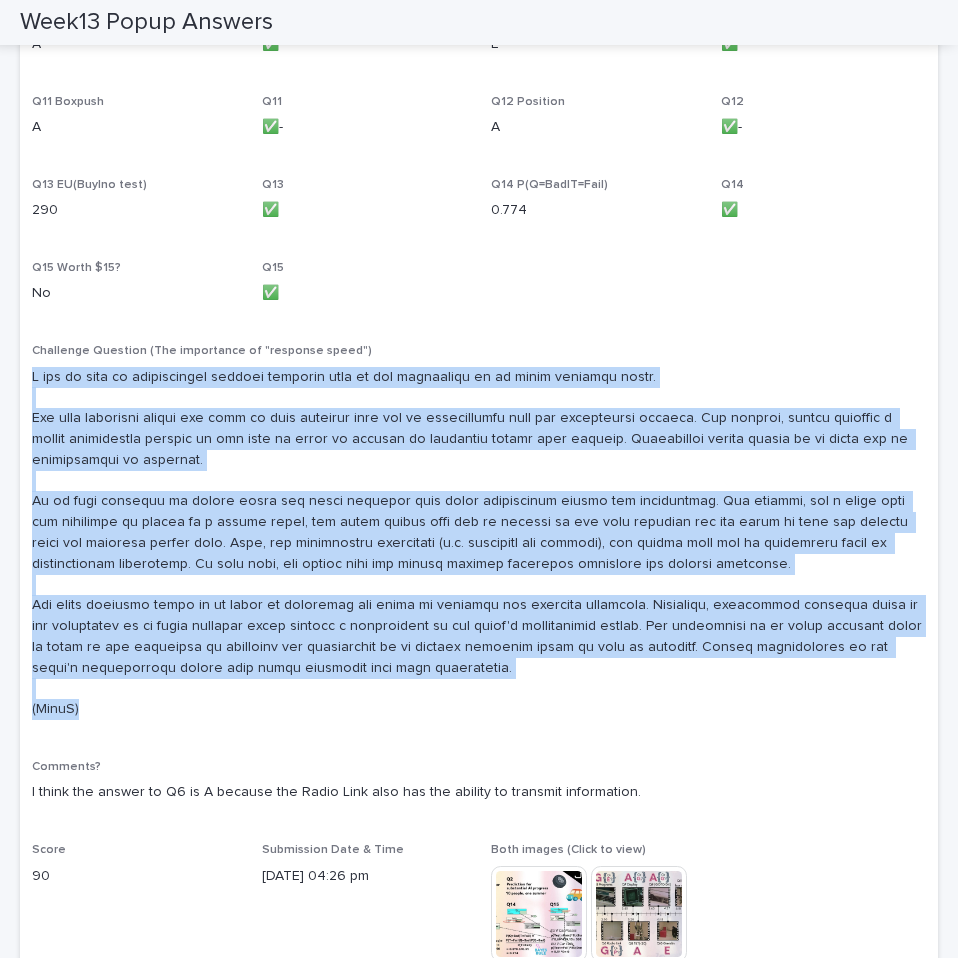 drag, startPoint x: 90, startPoint y: 704, endPoint x: 20, endPoint y: 375, distance: 336.36438 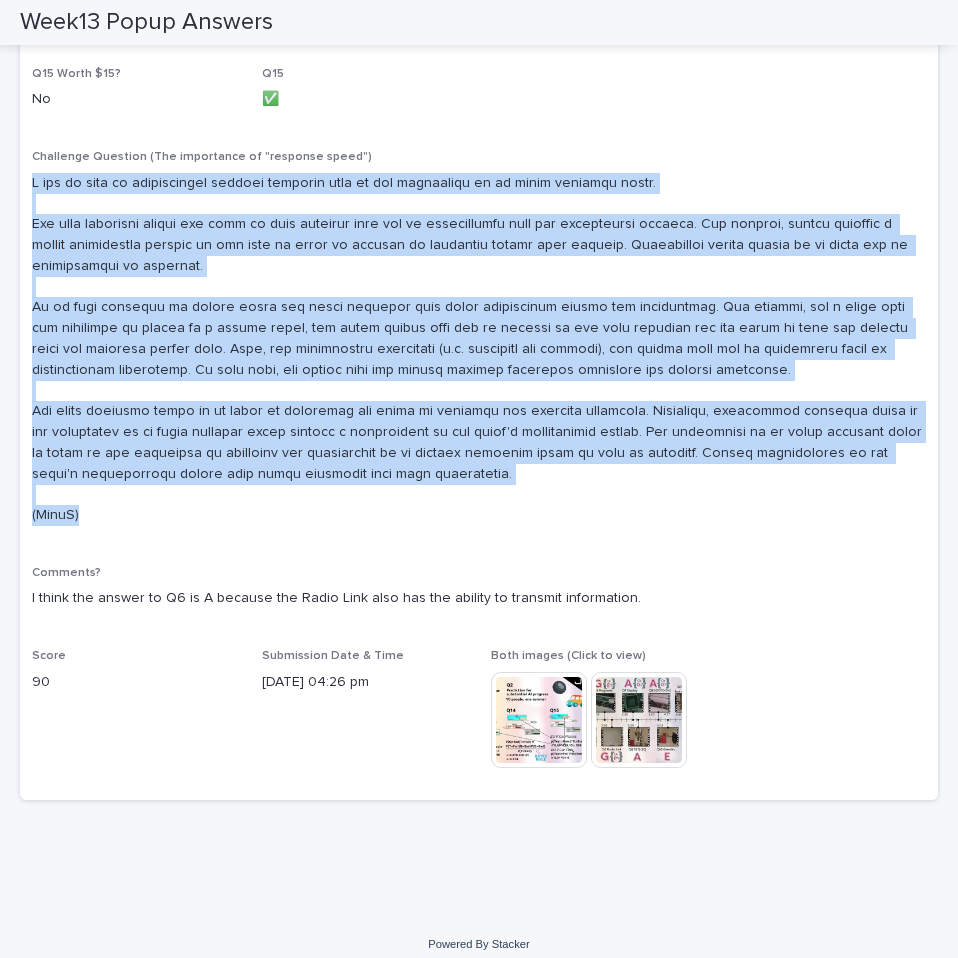 scroll, scrollTop: 1276, scrollLeft: 0, axis: vertical 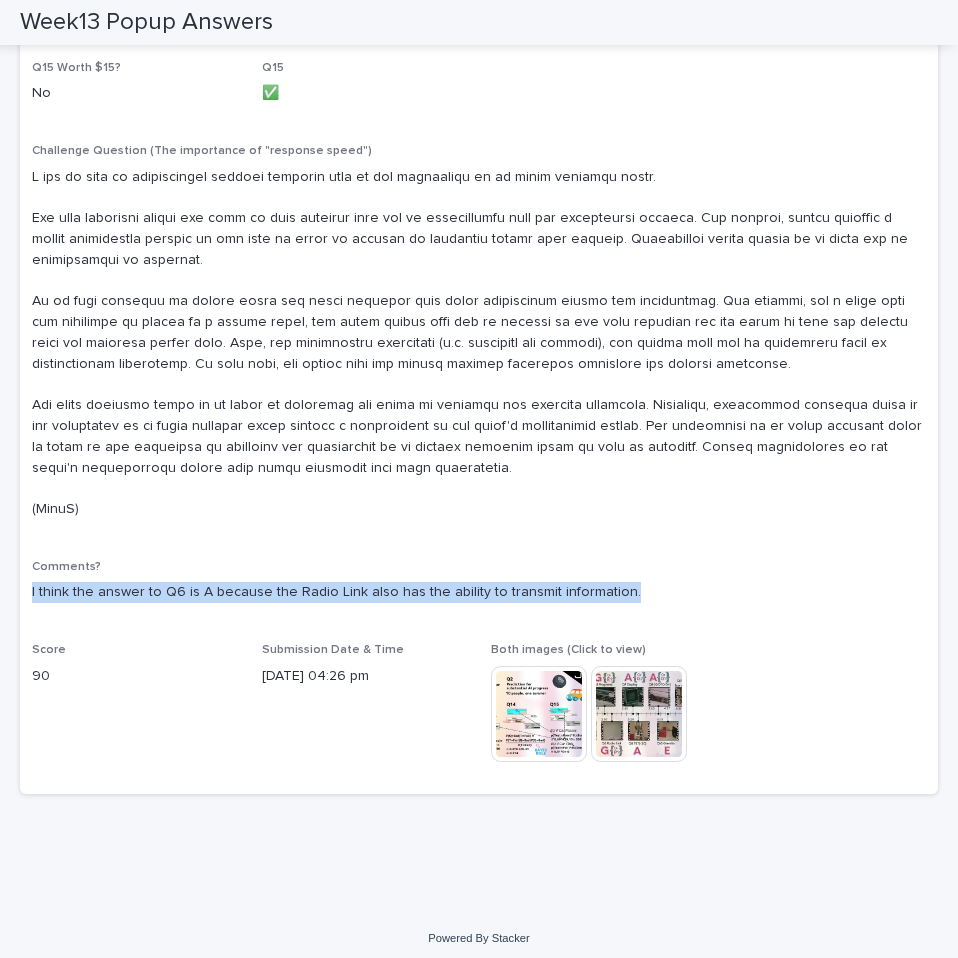 drag, startPoint x: 667, startPoint y: 575, endPoint x: 29, endPoint y: 577, distance: 638.0031 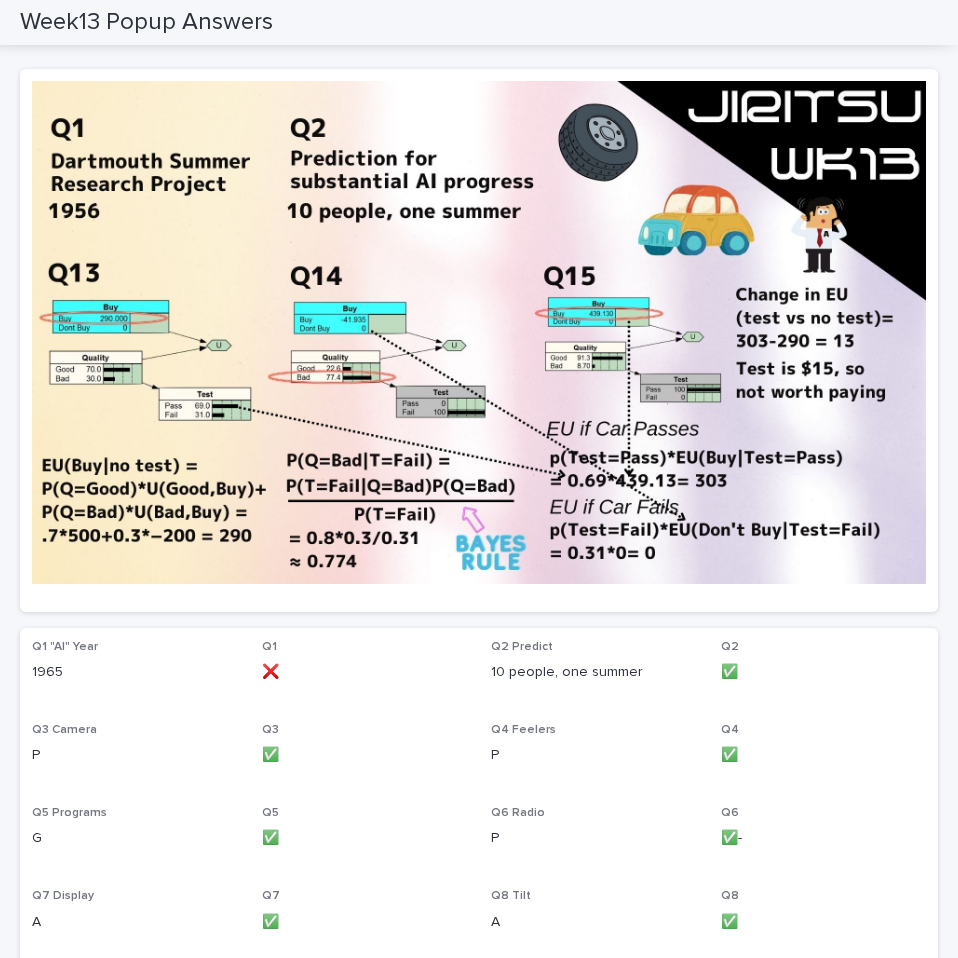 scroll, scrollTop: 0, scrollLeft: 0, axis: both 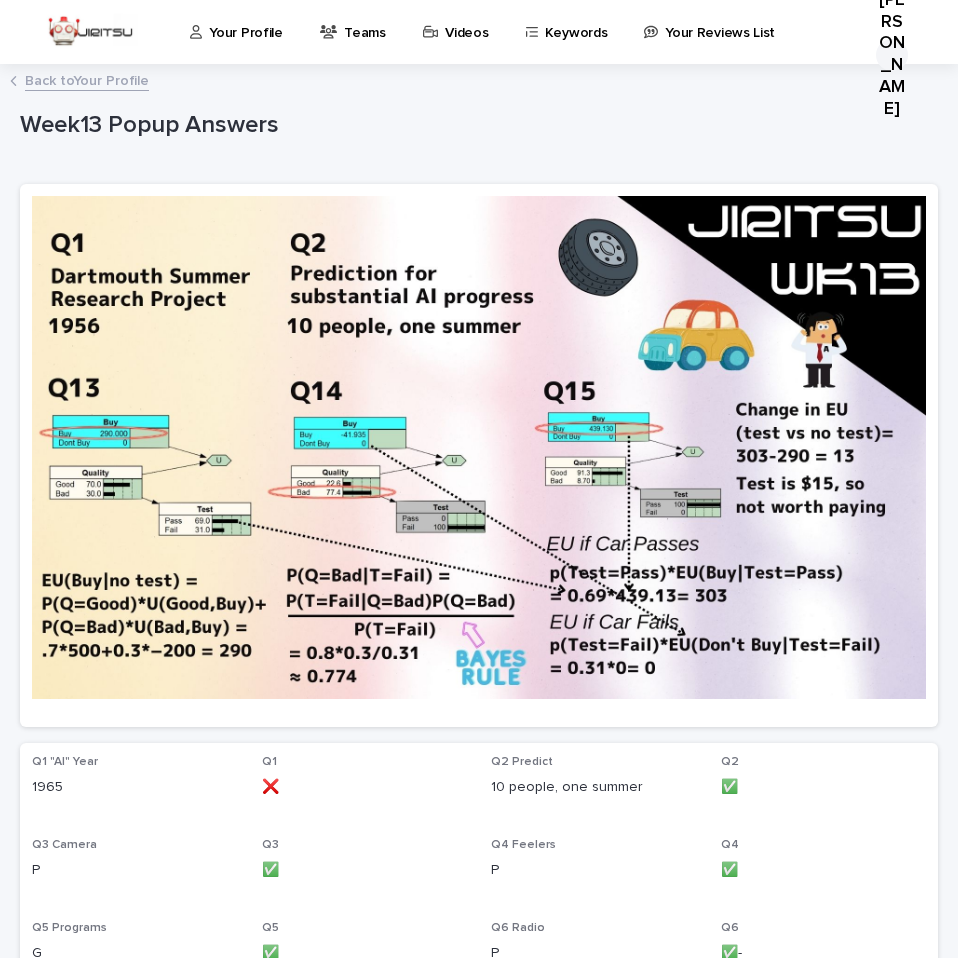 click on "Back to  Your Profile" at bounding box center [87, 79] 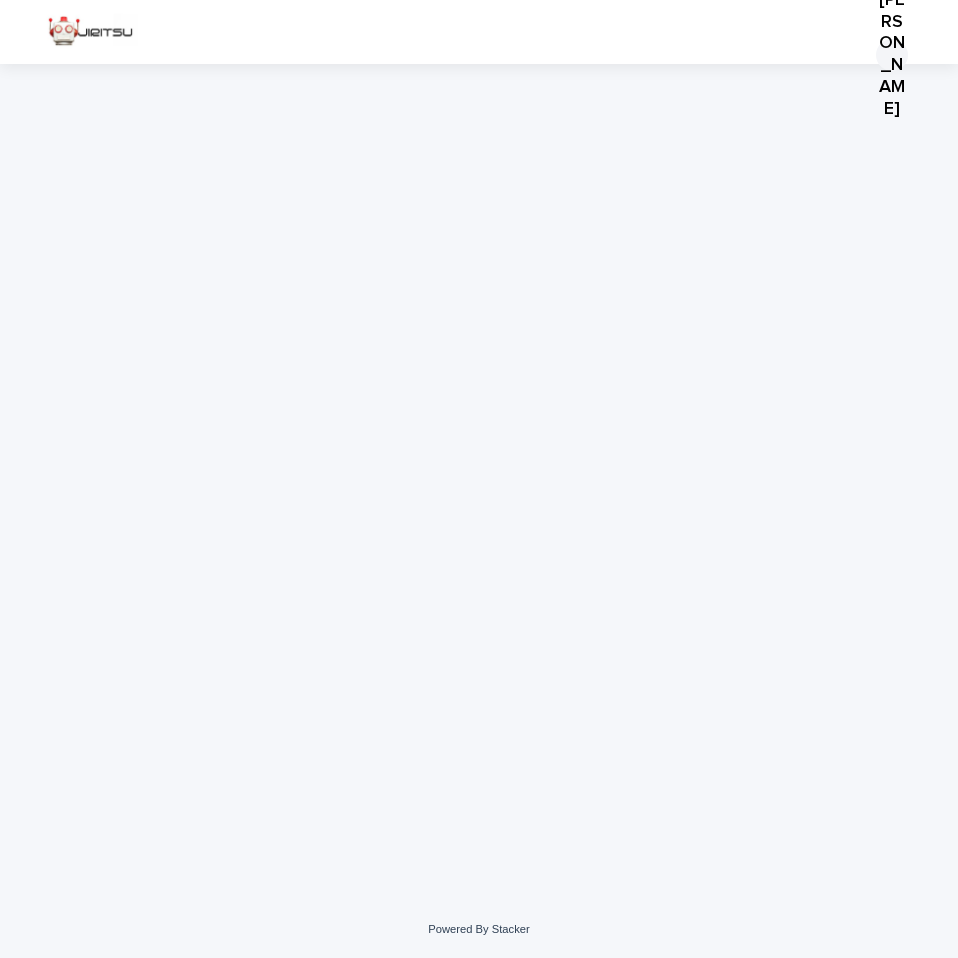 scroll, scrollTop: 0, scrollLeft: 0, axis: both 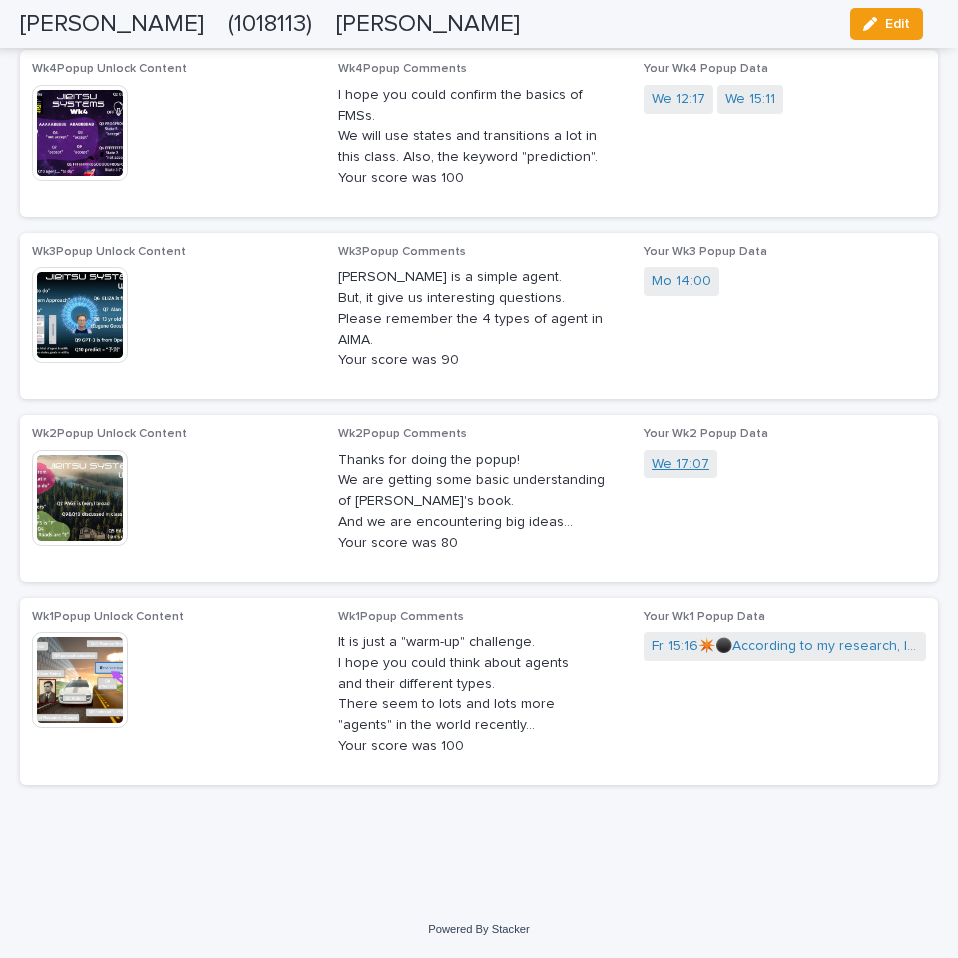 click on "We 17:07" at bounding box center (680, 464) 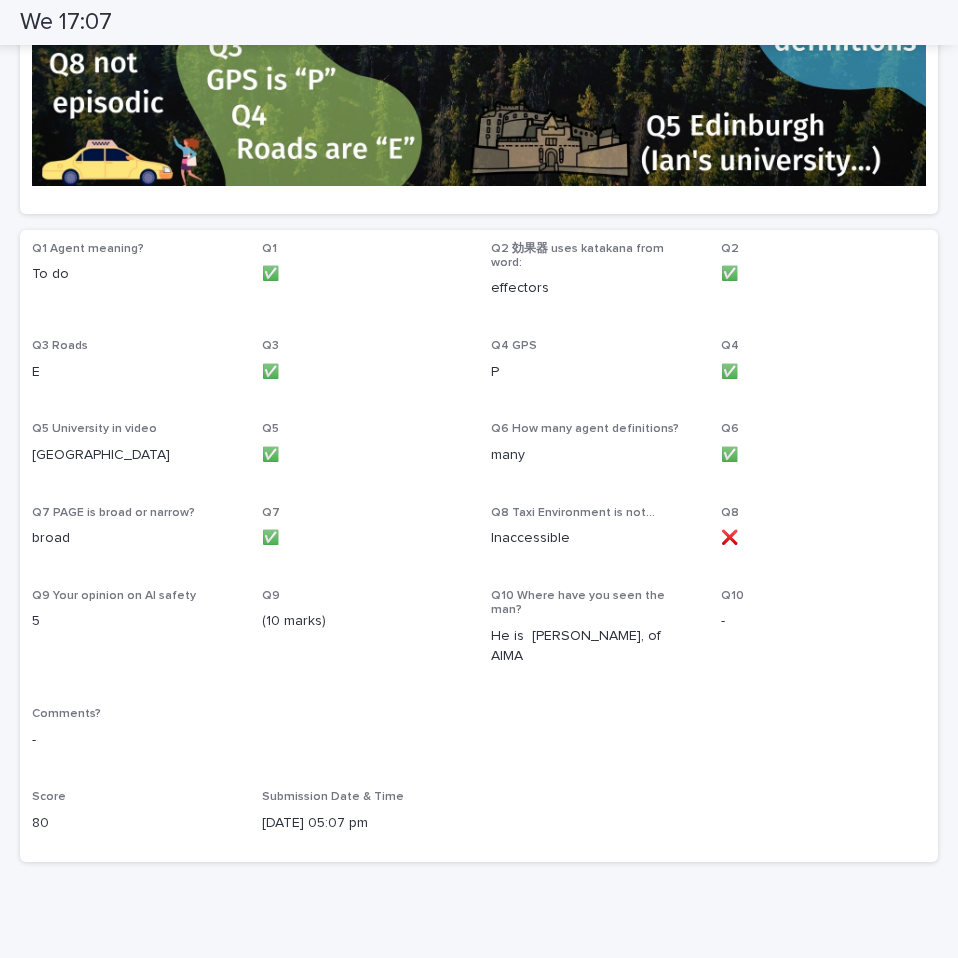 scroll, scrollTop: 531, scrollLeft: 0, axis: vertical 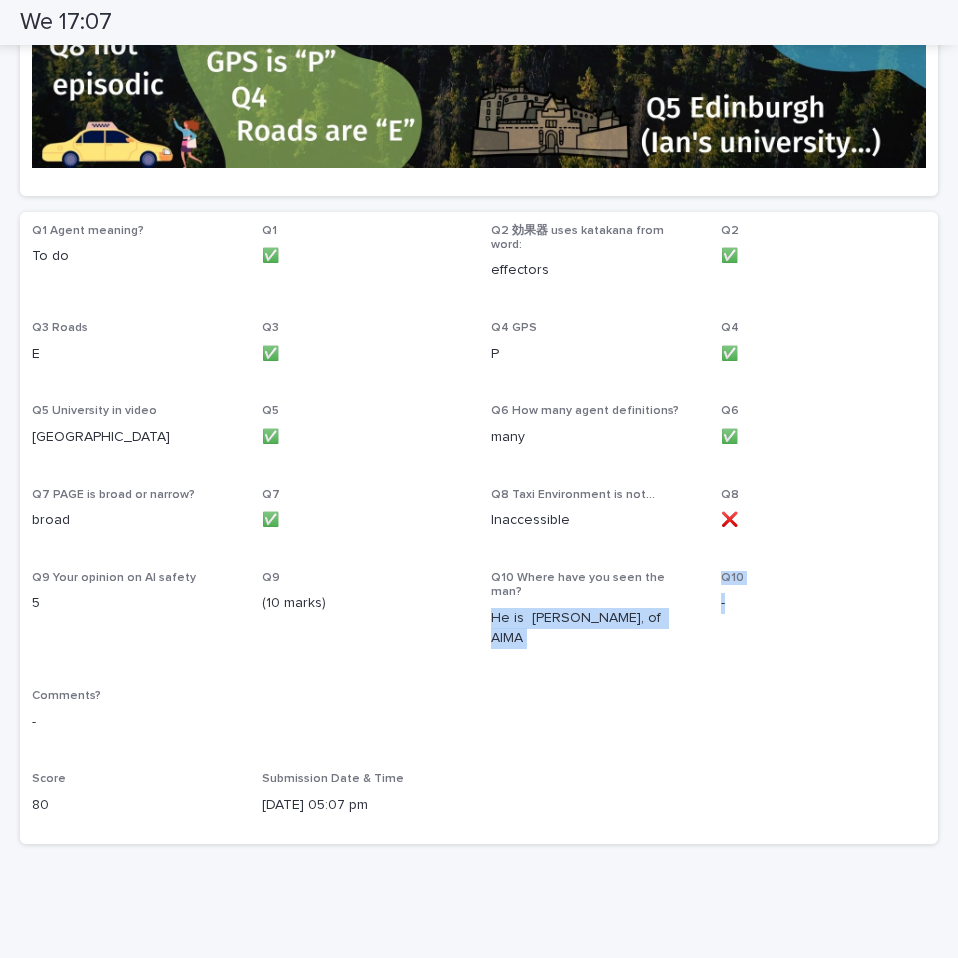 drag, startPoint x: 764, startPoint y: 586, endPoint x: 483, endPoint y: 583, distance: 281.01602 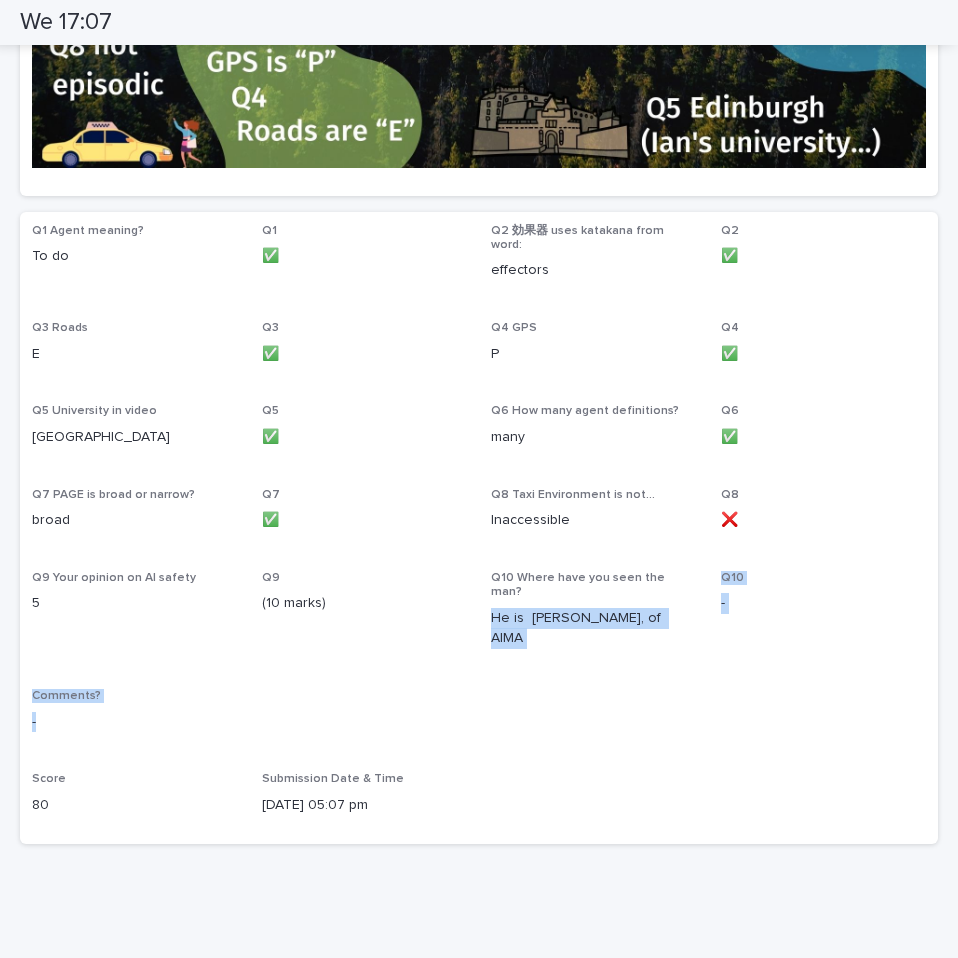 drag, startPoint x: 483, startPoint y: 583, endPoint x: 773, endPoint y: 696, distance: 311.23785 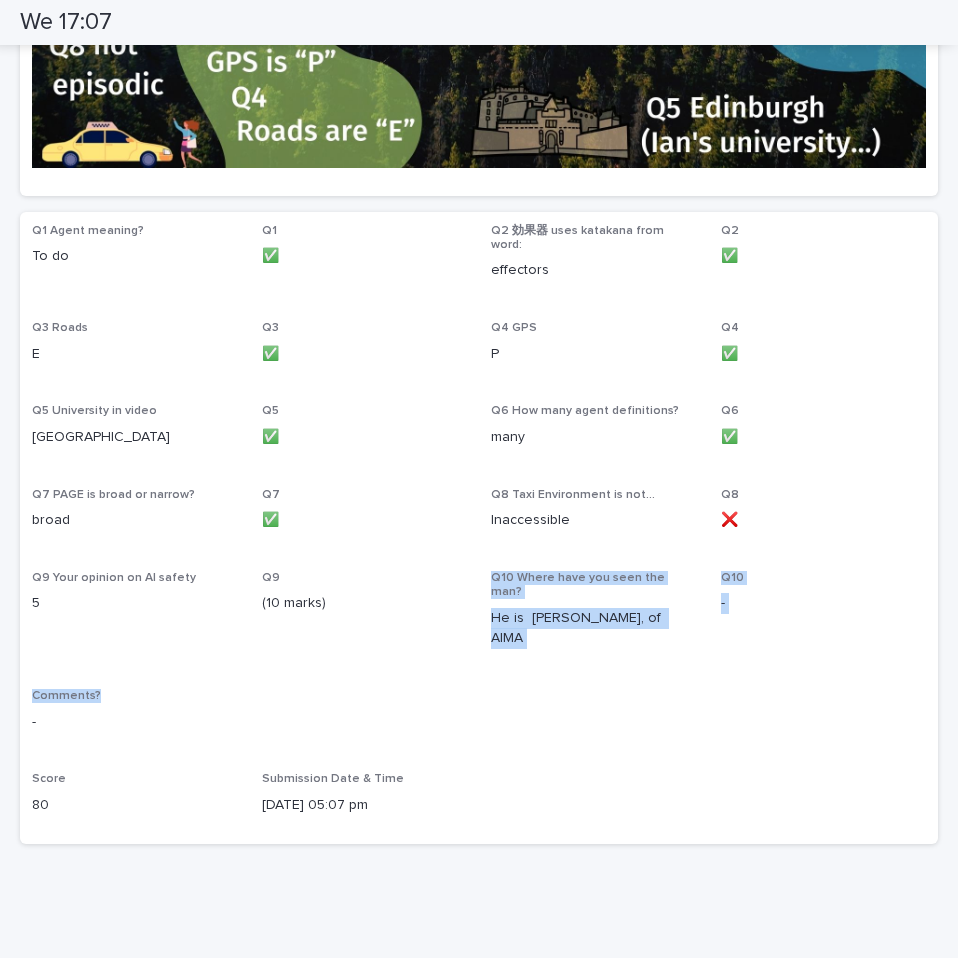 drag, startPoint x: 480, startPoint y: 548, endPoint x: 746, endPoint y: 632, distance: 278.94803 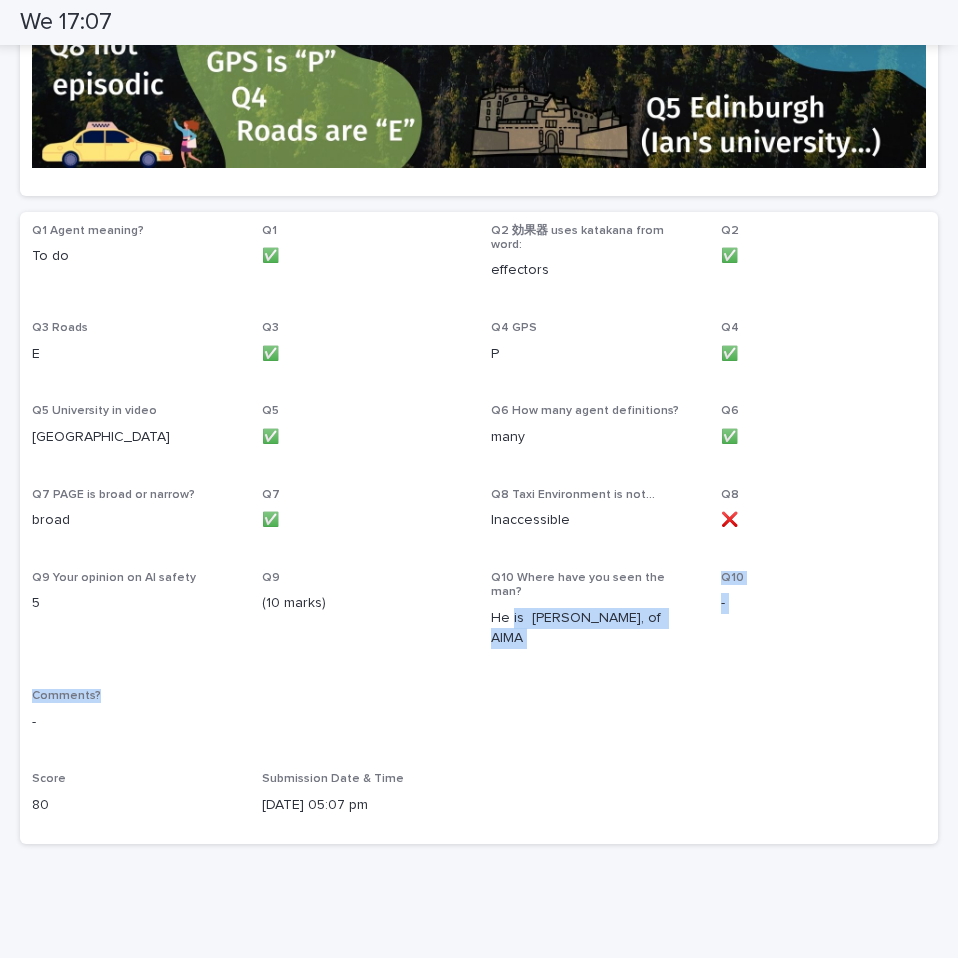 drag, startPoint x: 745, startPoint y: 639, endPoint x: 511, endPoint y: 567, distance: 244.82646 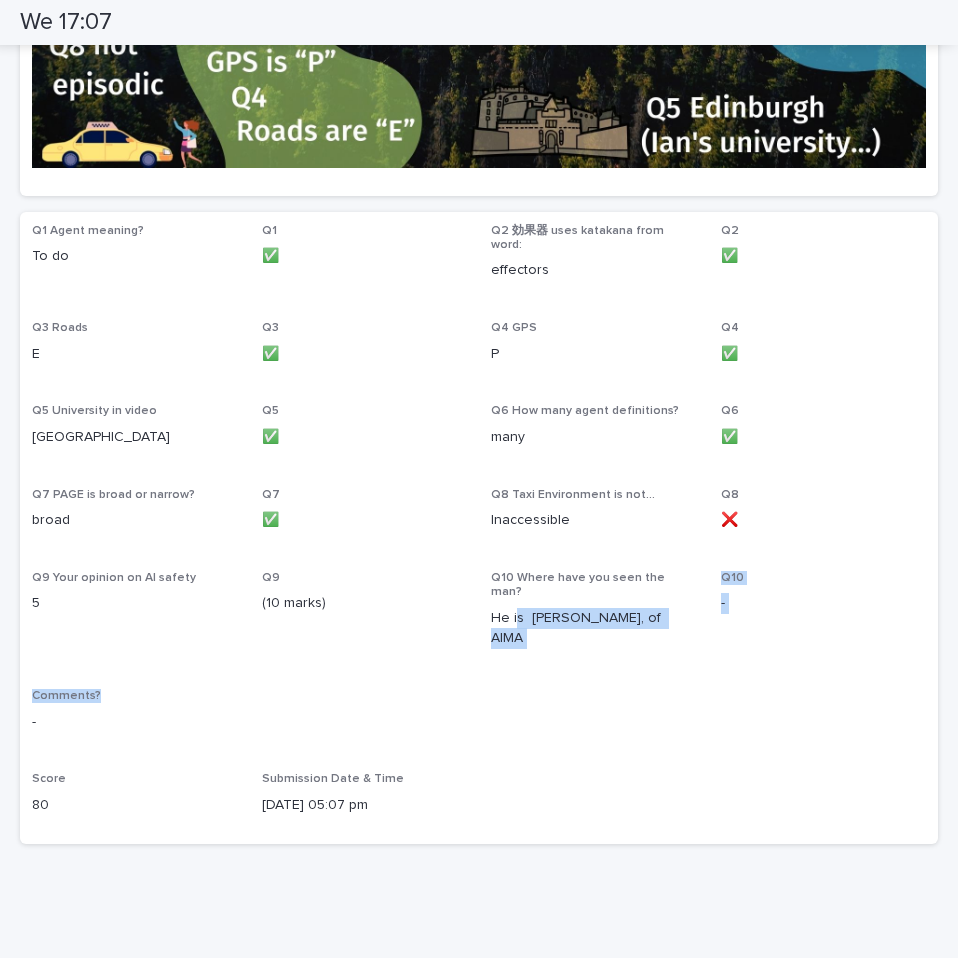 click on "He is  Stuart Russell, of AIMA" at bounding box center (594, 627) 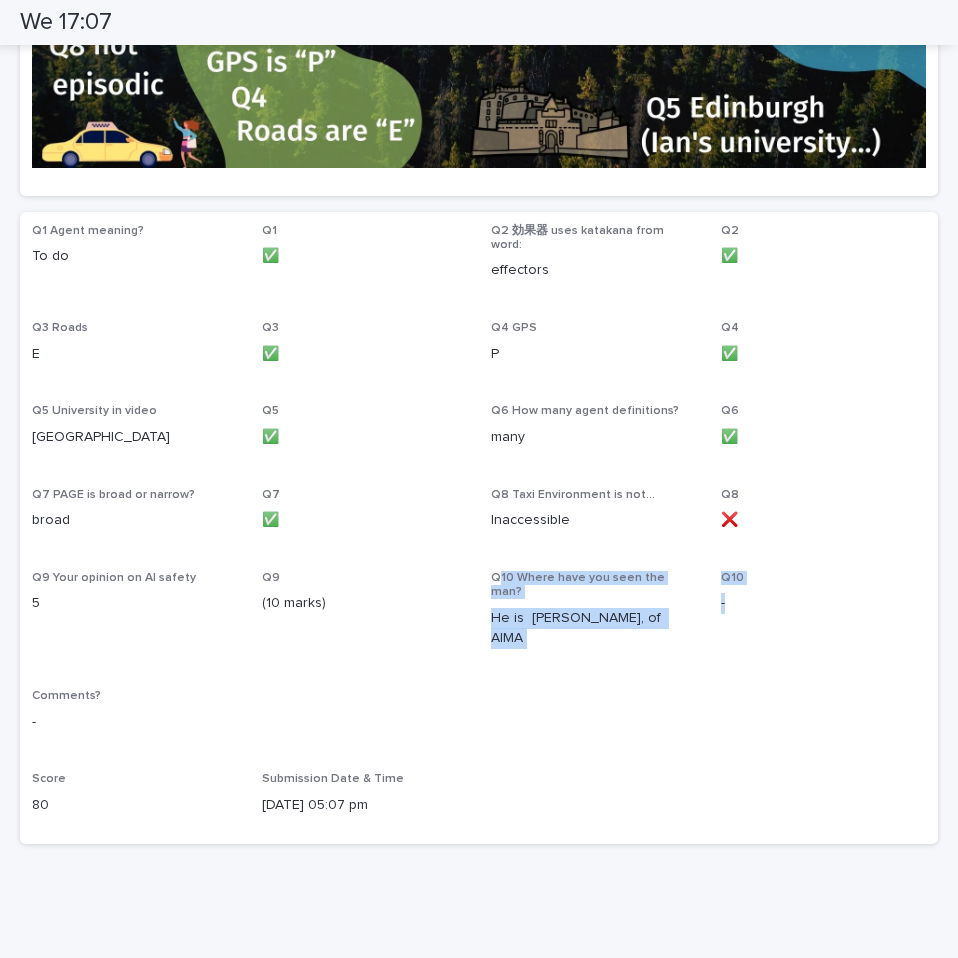 drag, startPoint x: 489, startPoint y: 559, endPoint x: 766, endPoint y: 609, distance: 281.47647 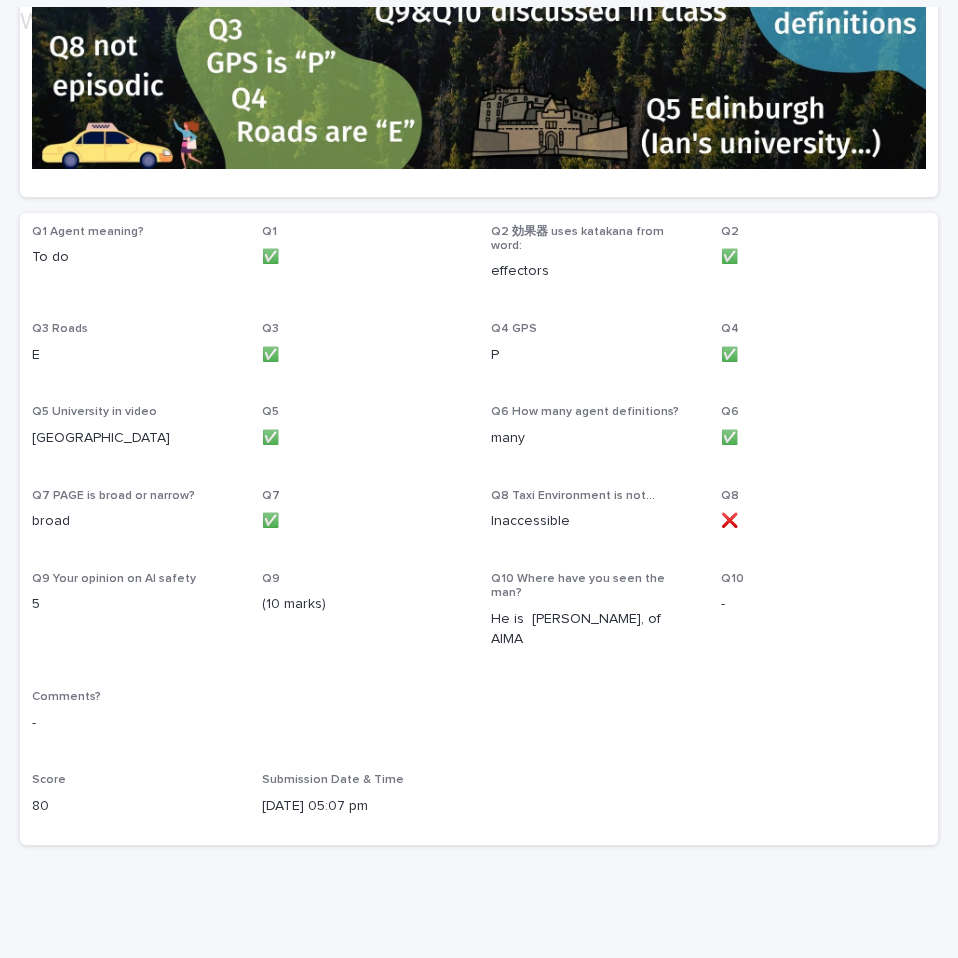 scroll, scrollTop: 531, scrollLeft: 0, axis: vertical 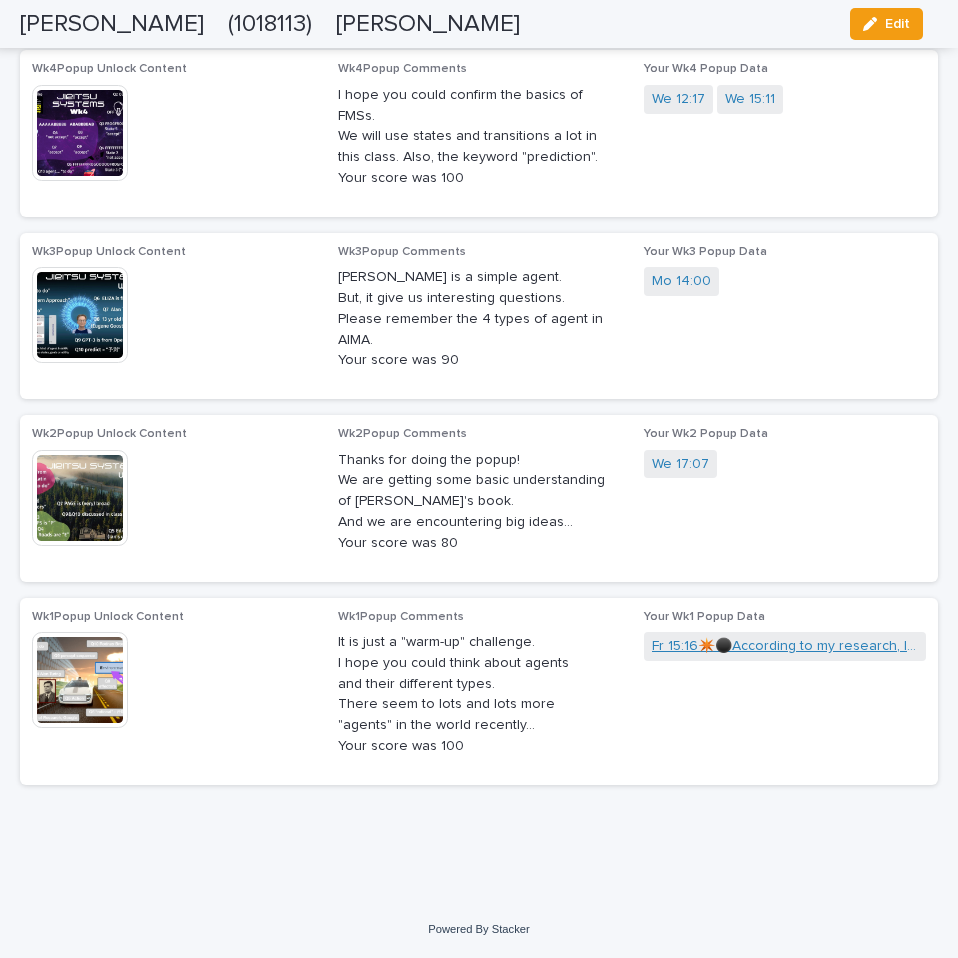 click on "Fr 15:16✴️⚫️According to my research, I found a person named “[PERSON_NAME]” as the developer of “Roomba” on Q10. LINK : [URL][DOMAIN_NAME] He say that : "It wasn't done by just one person. Having a good idea just isn't enough. That good idea takes a lot of work from a lot of people to take a good idea and turn it into a good product. The fact that I had the idea would only be a small part of it." I think the true answer to Q10 is hem, [PERSON_NAME]. In Q11 and Q12 I answered “Don't know”. This is because the video only shows the exterior, and the behavior of the internal system has not yet been determined." at bounding box center [785, 646] 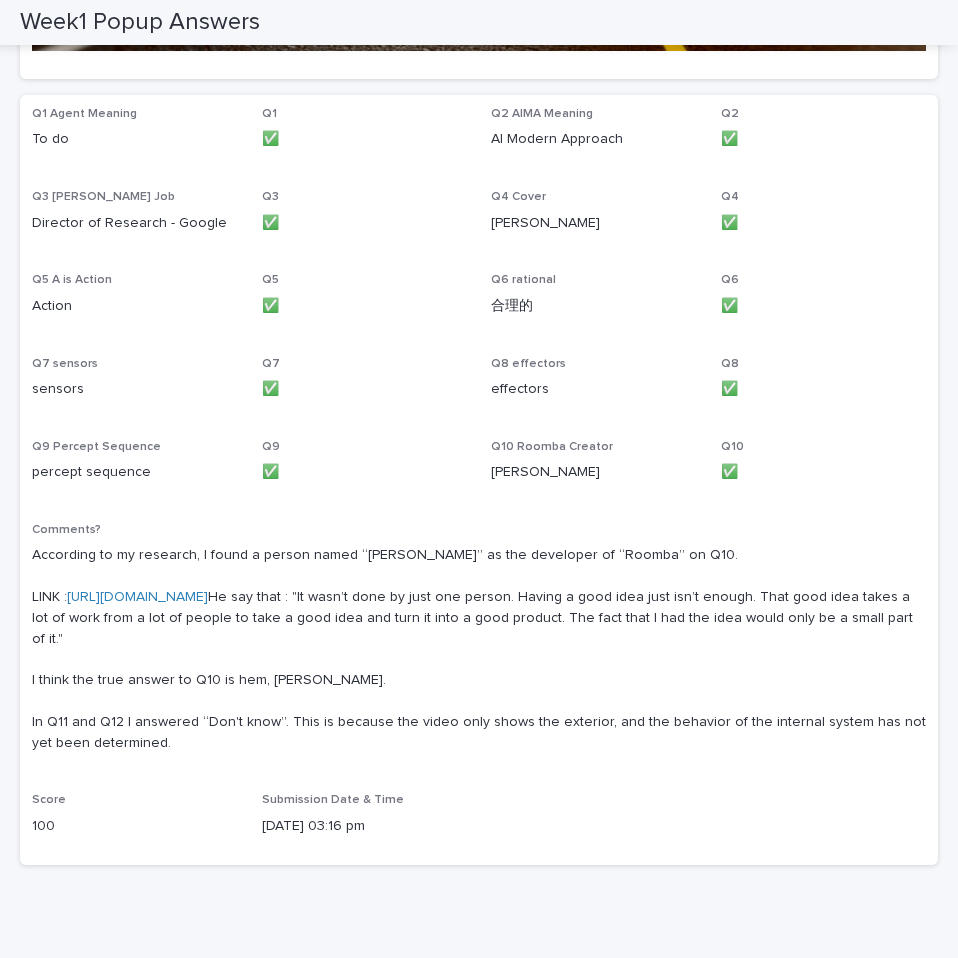 scroll, scrollTop: 720, scrollLeft: 0, axis: vertical 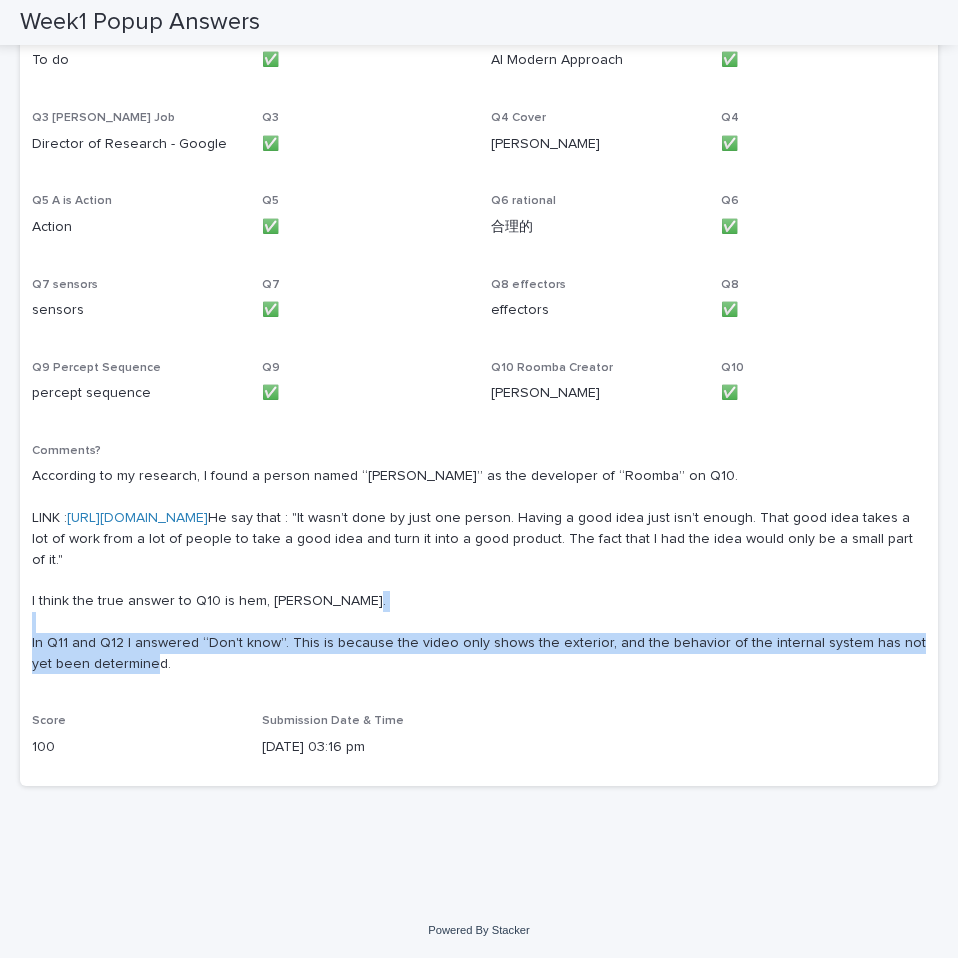 drag, startPoint x: 238, startPoint y: 659, endPoint x: 206, endPoint y: 632, distance: 41.868843 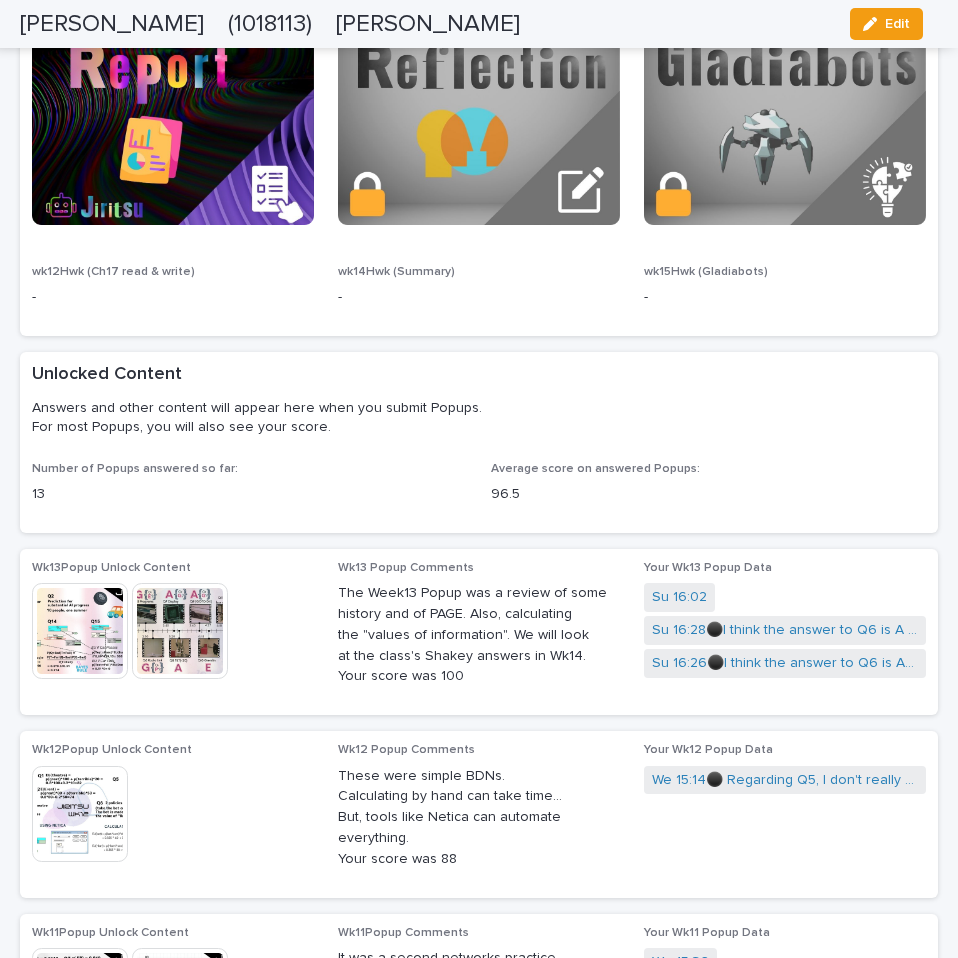 scroll, scrollTop: 2400, scrollLeft: 0, axis: vertical 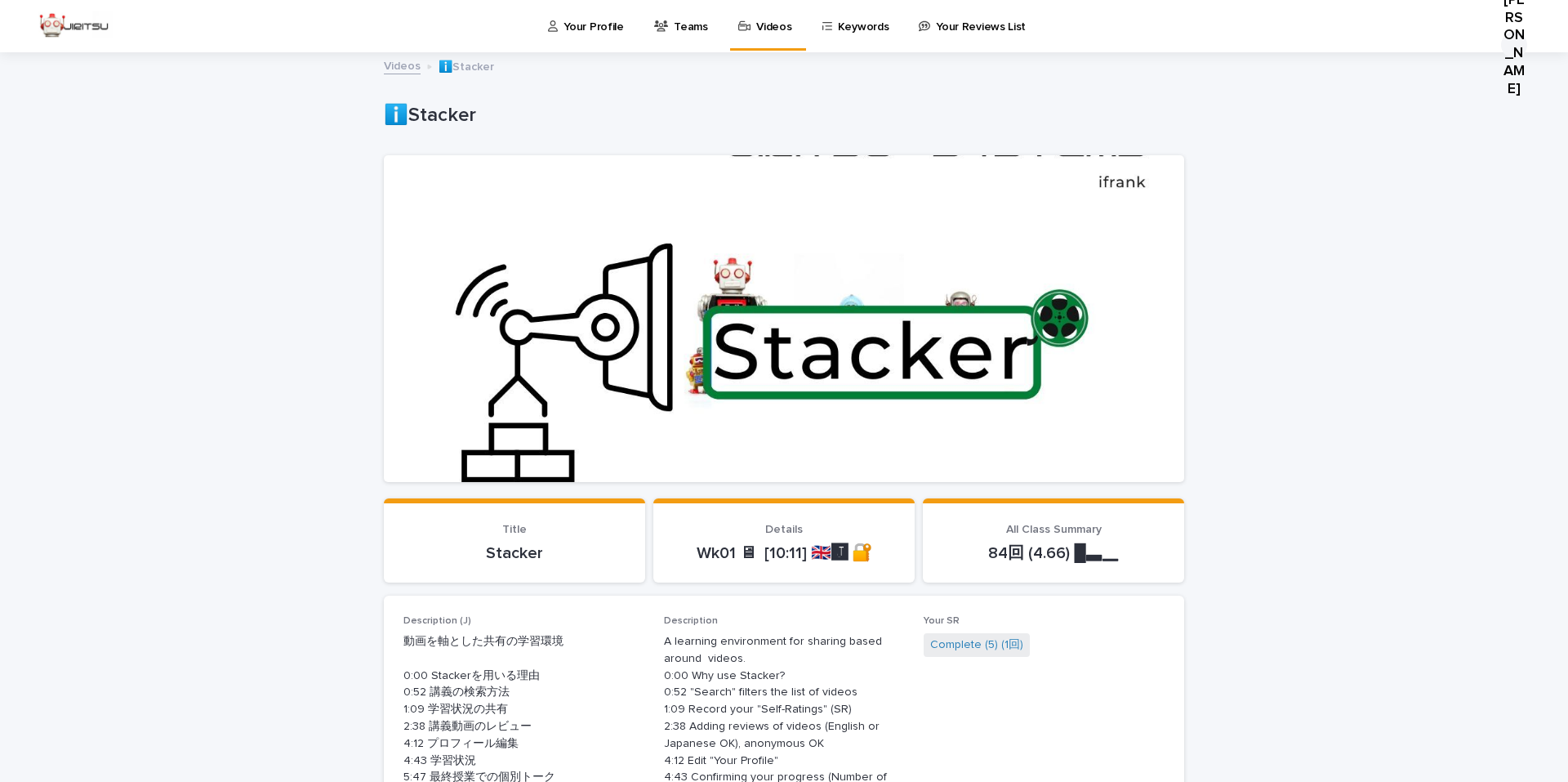 click on "Your Profile" at bounding box center (593, 17) 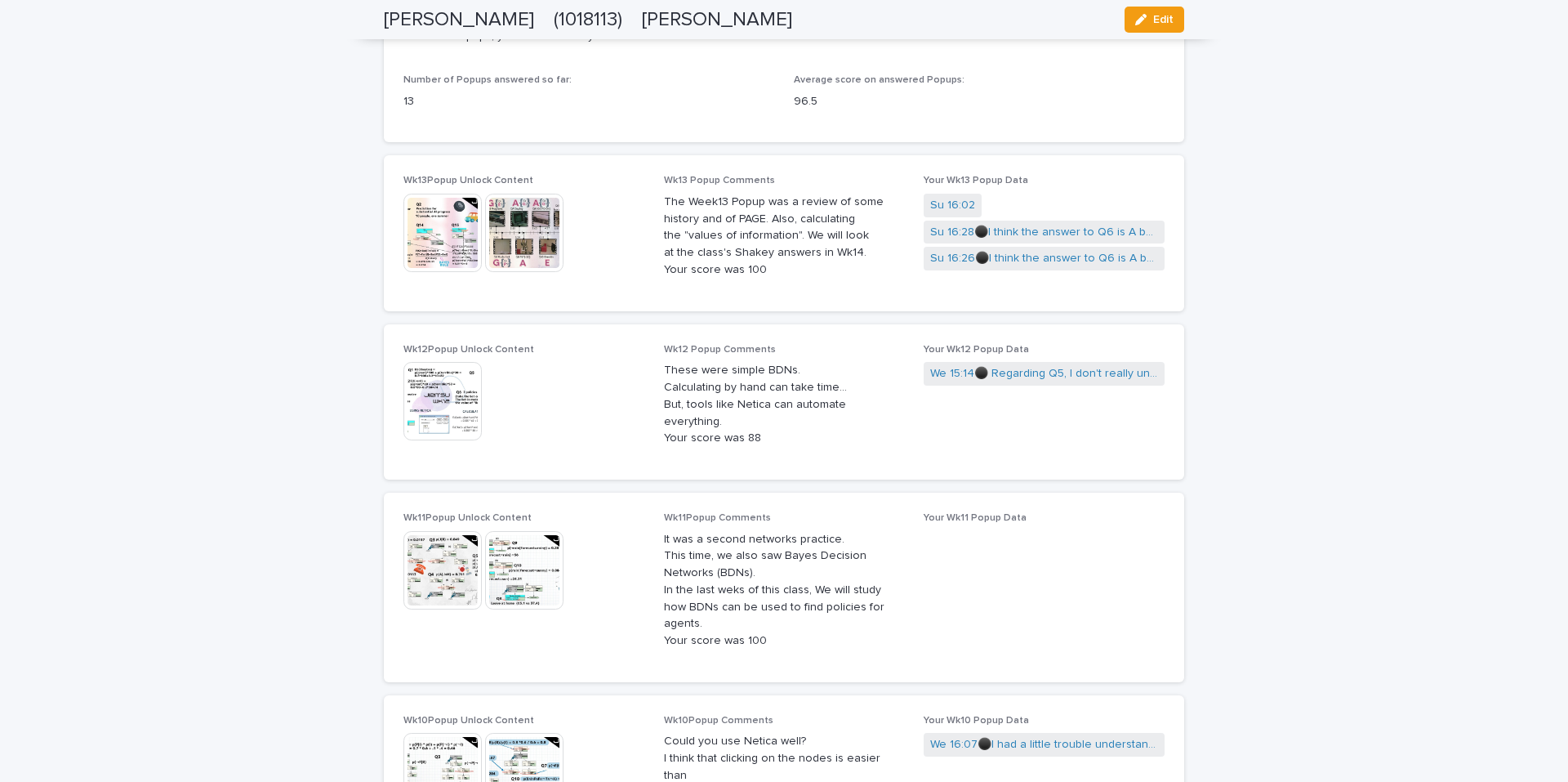 scroll, scrollTop: 2451, scrollLeft: 0, axis: vertical 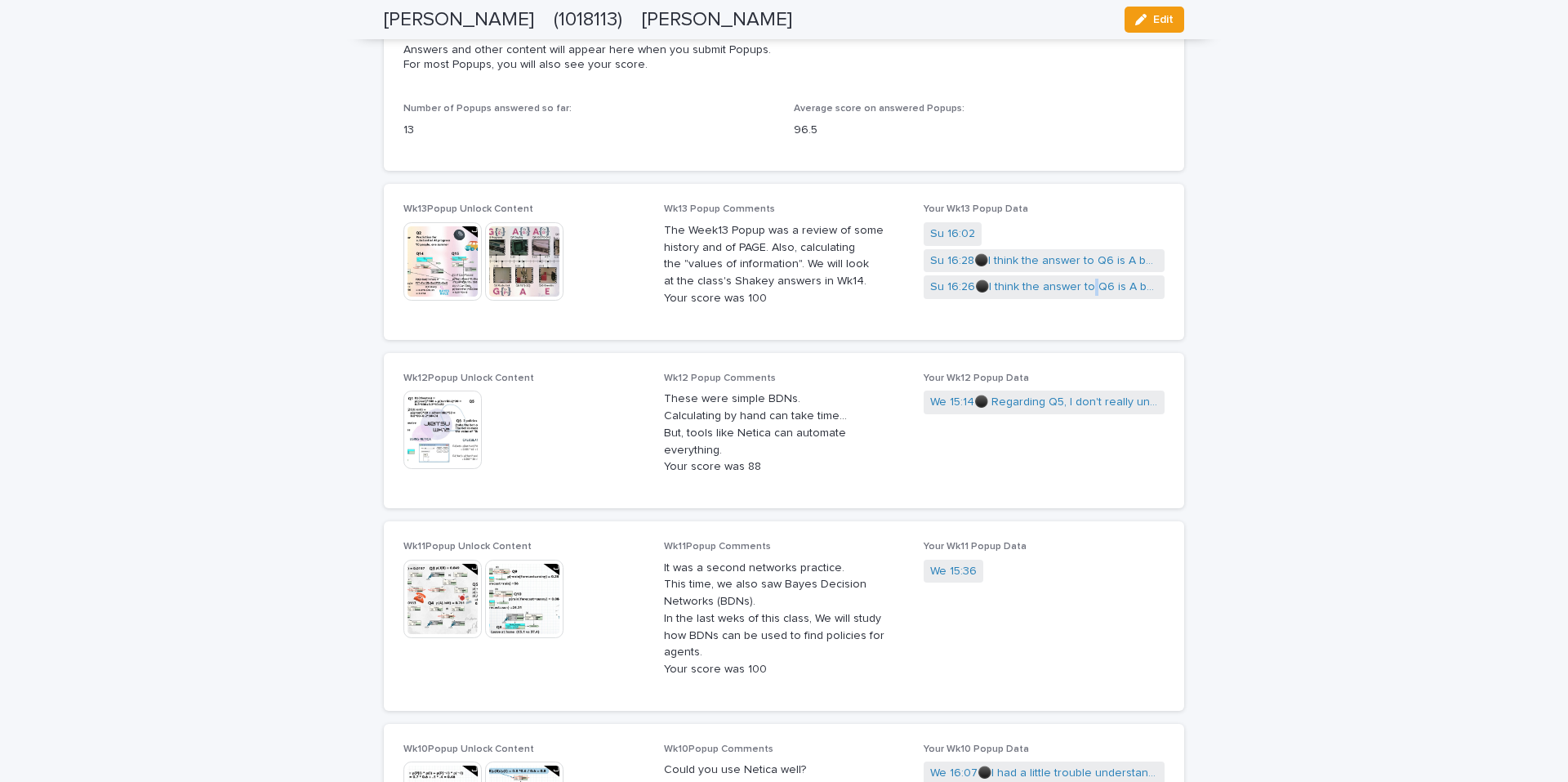 click on "Su 16:26⚫️I think the answer to Q6 is A because the Radio Link also has the ability to transmit information." at bounding box center (1044, 287) 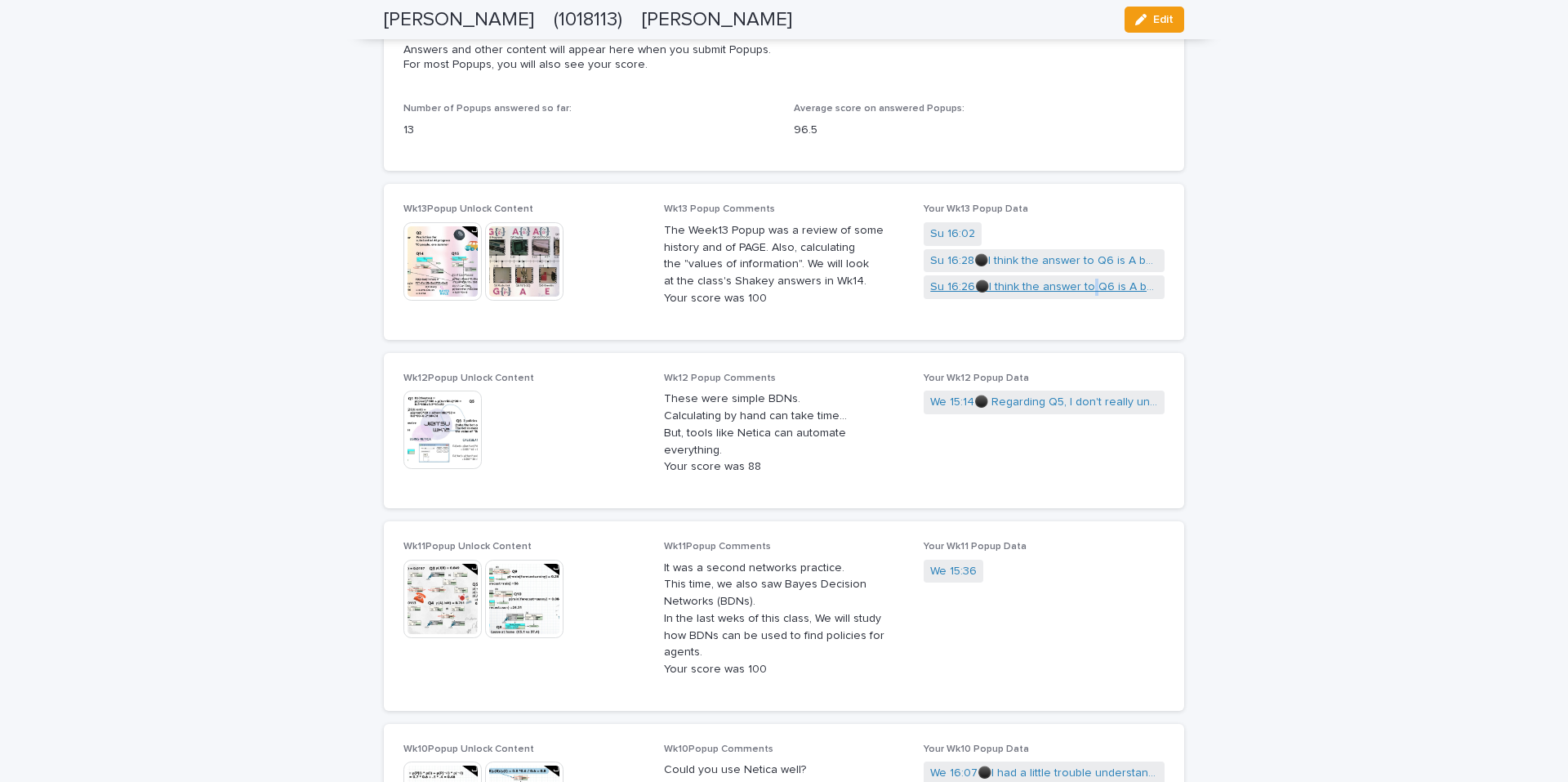 click on "Su 16:26⚫️I think the answer to Q6 is A because the Radio Link also has the ability to transmit information." at bounding box center [1044, 287] 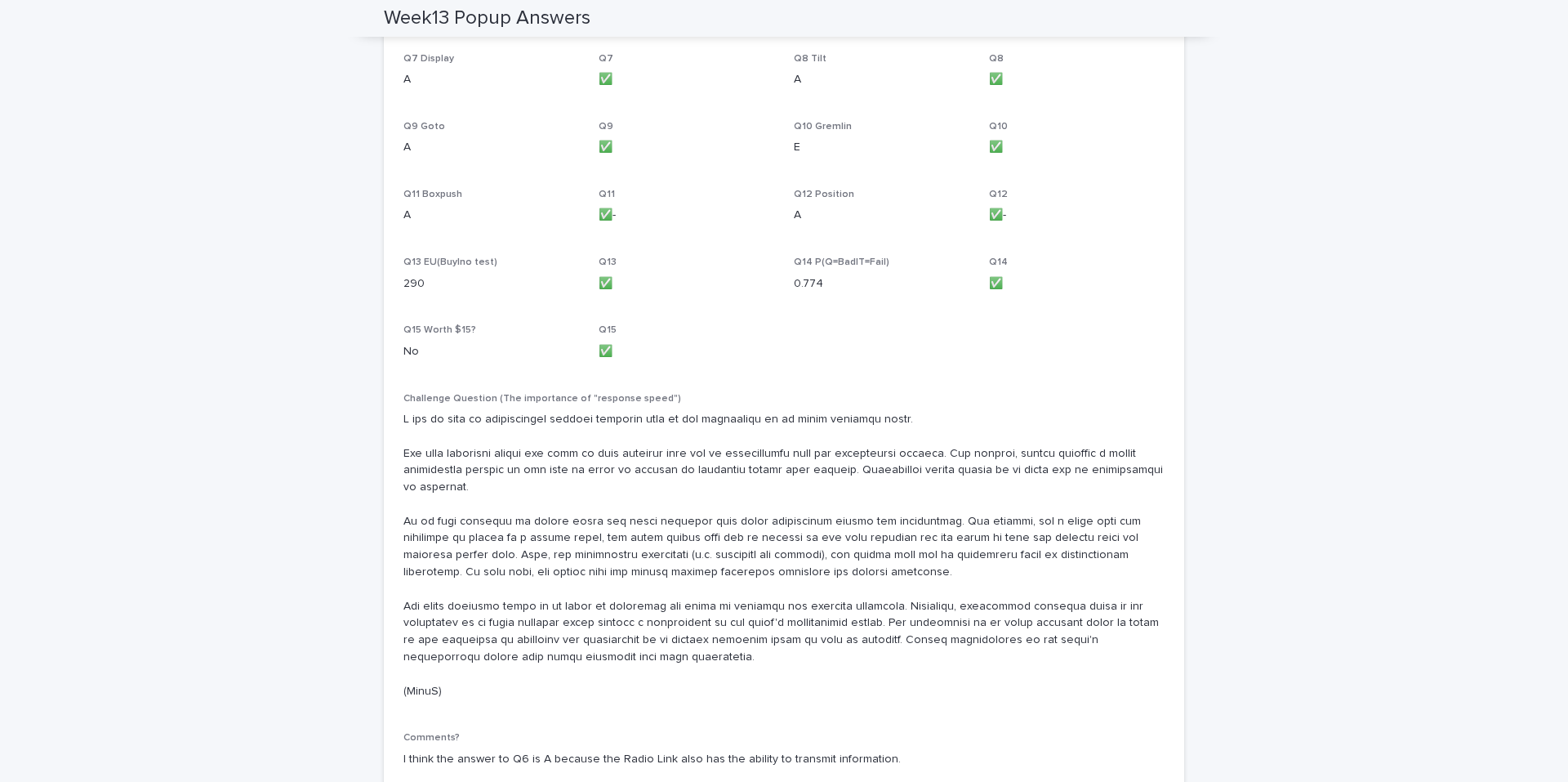 scroll, scrollTop: 1128, scrollLeft: 0, axis: vertical 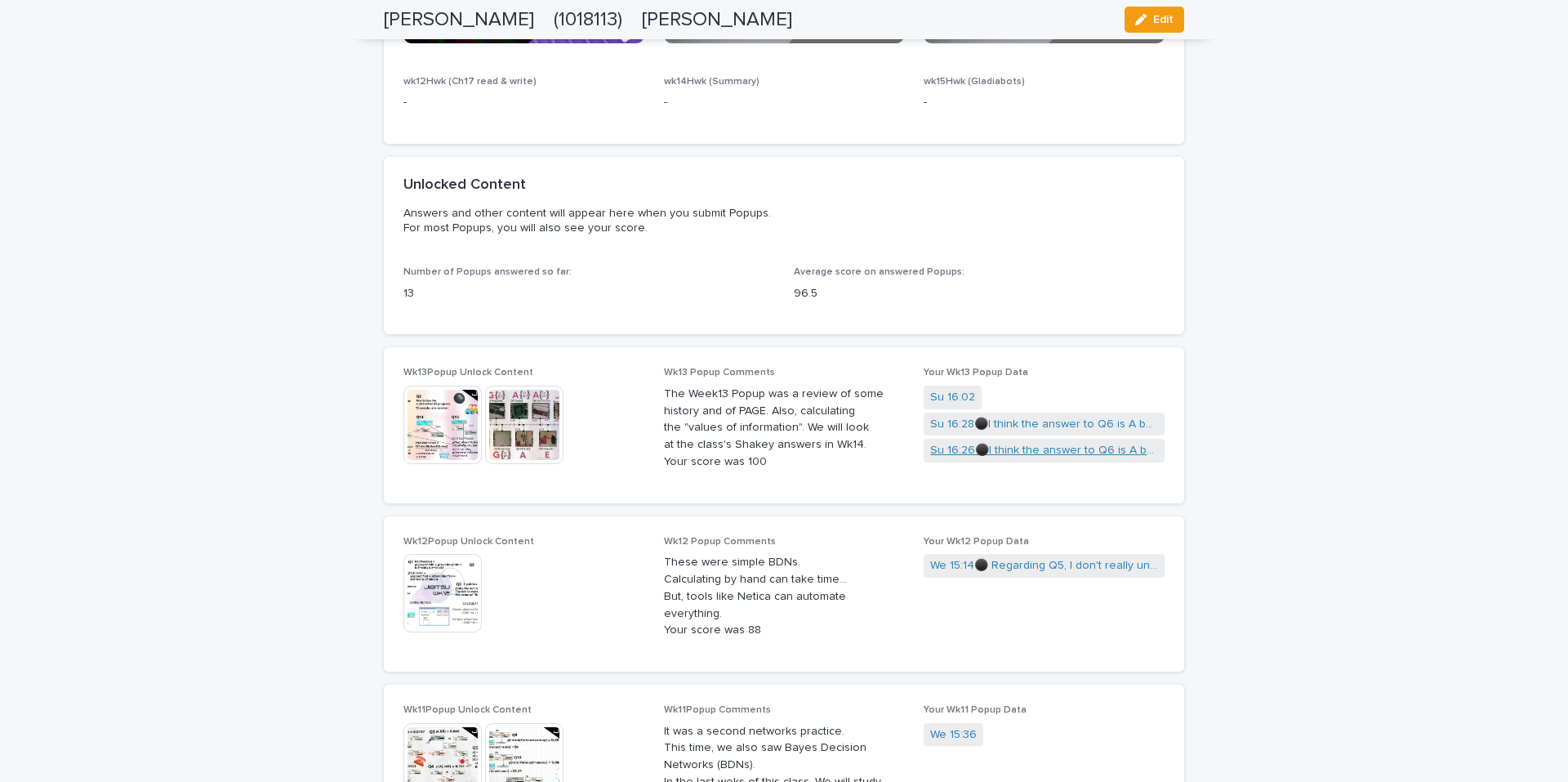 click on "Su 16:26⚫️I think the answer to Q6 is A because the Radio Link also has the ability to transmit information." at bounding box center (1044, 450) 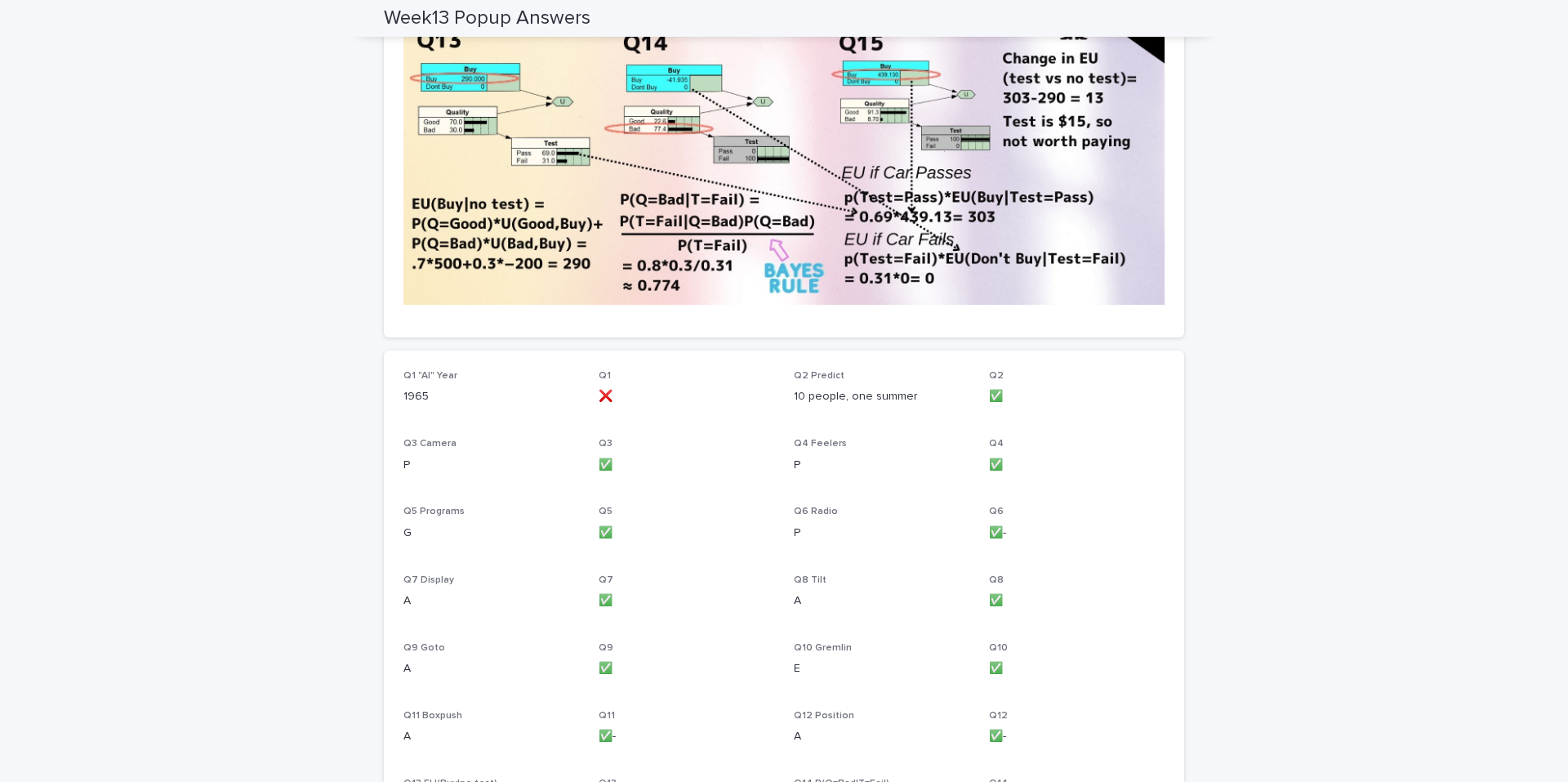 scroll, scrollTop: 311, scrollLeft: 0, axis: vertical 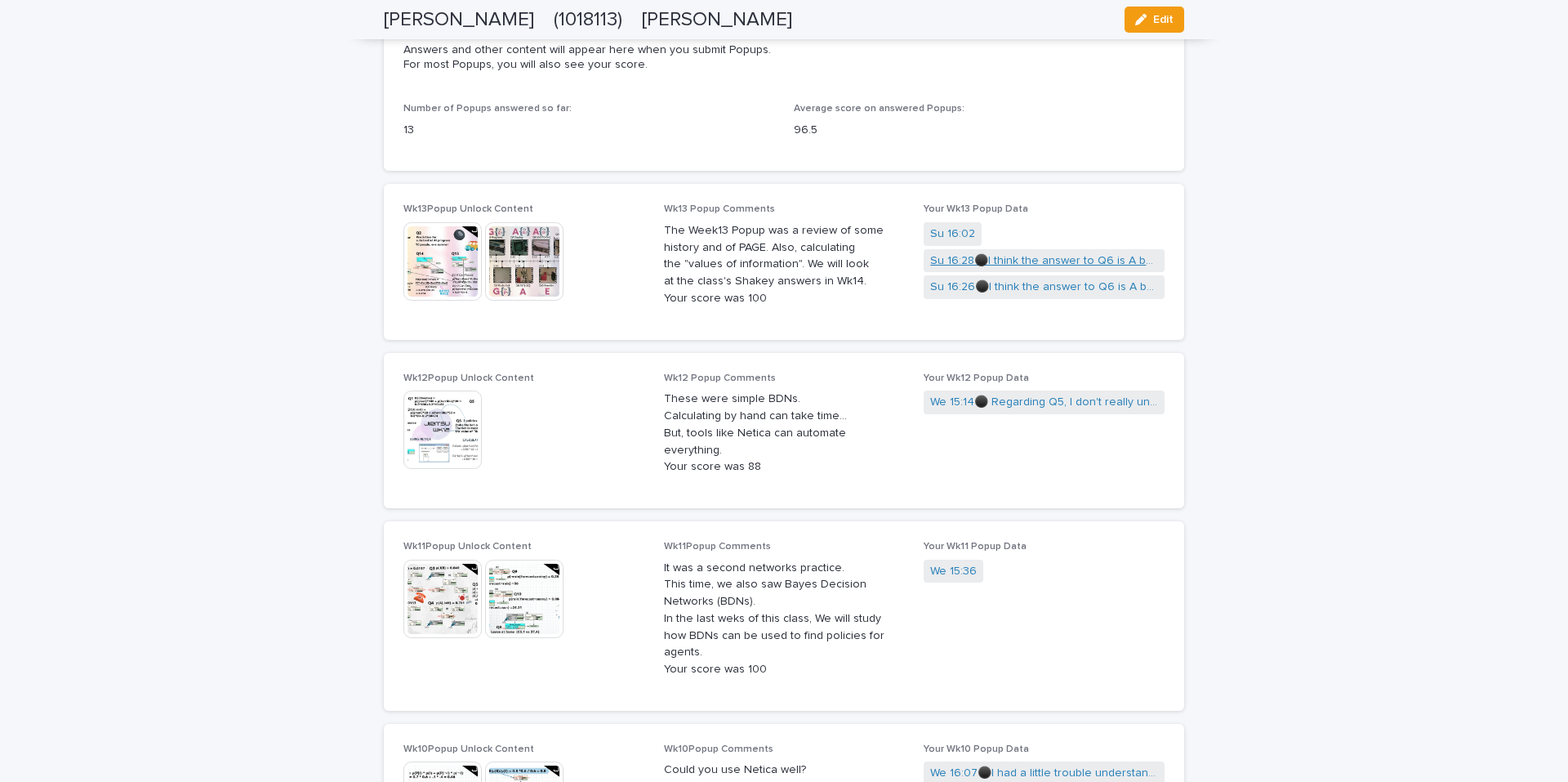 click on "Su 16:28⚫️I think the answer to Q6 is A because the Radio Link also has the ability to transmit information." at bounding box center (1044, 261) 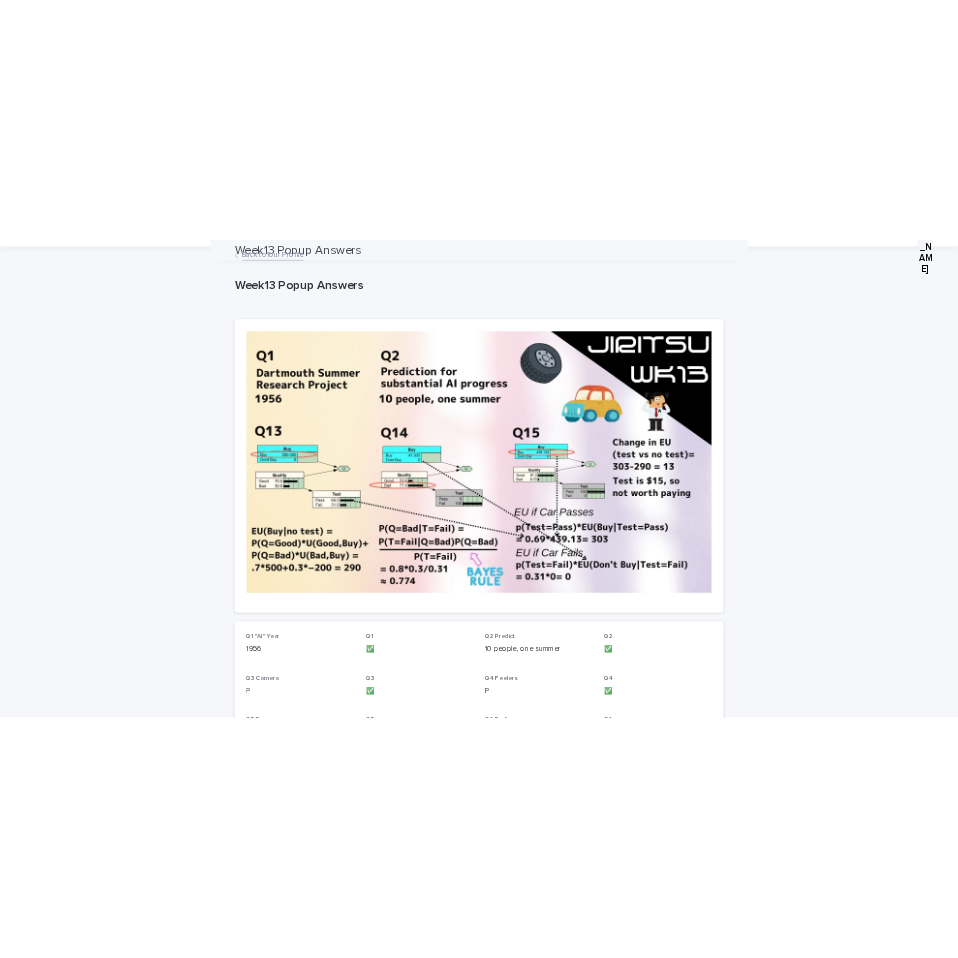 scroll, scrollTop: 0, scrollLeft: 0, axis: both 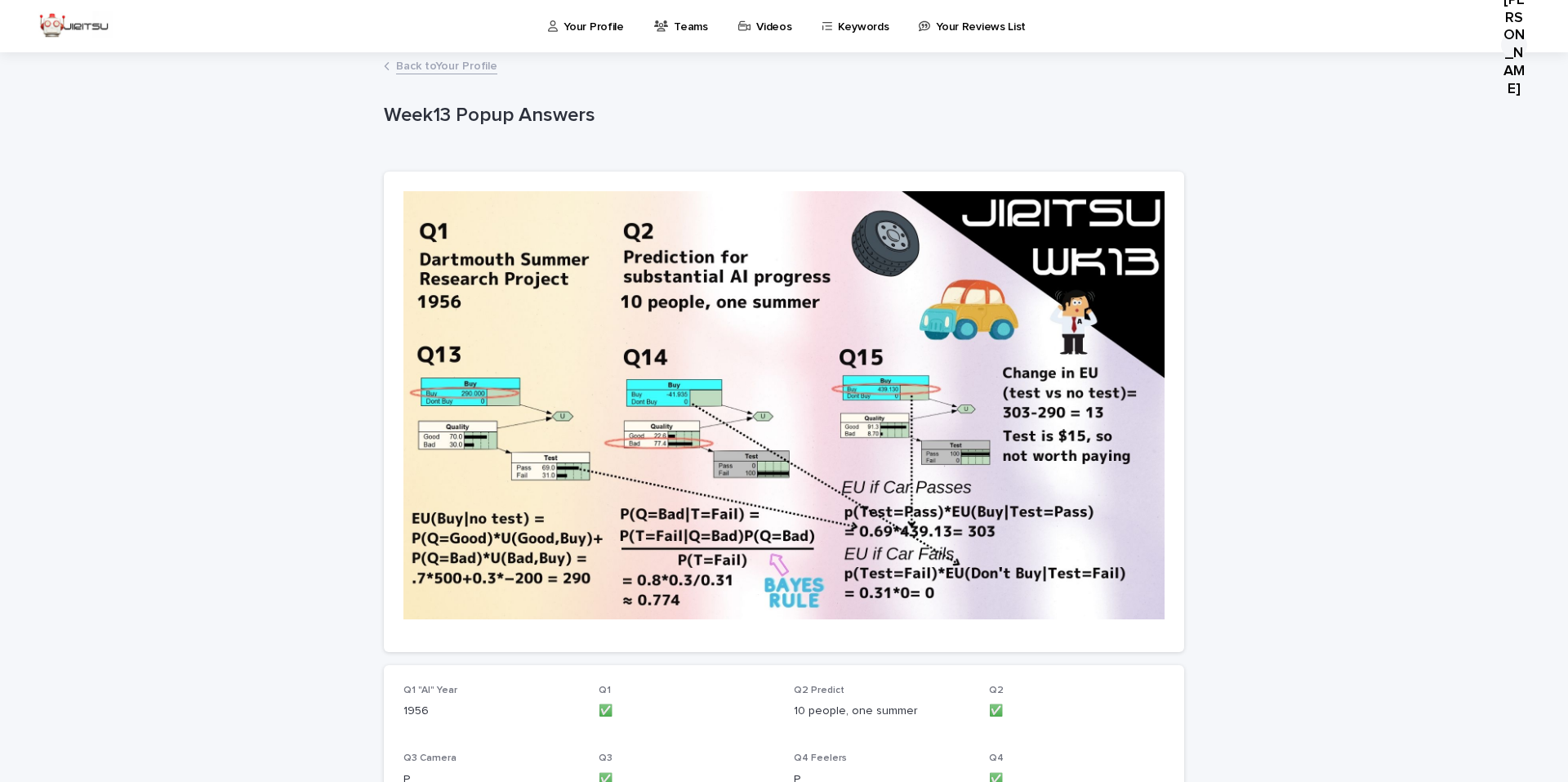 click on "Loading... Saving… Loading... Saving… Week13 Popup Answers Week13 Popup Answers Sorry, there was an error saving your record. Please try again. Please fill out the required fields below. Loading... Saving… Loading... Saving… Loading... Saving… Loading... Saving… Q1 "AI" Year [DATE] Q1 ✅ Q2 Predict 10 people, one summer Q2 ✅ Q3 Camera P Q3 ✅ Q4 Feelers P Q4 ✅ Q5 Programs G Q5 ✅ Q6 Radio P Q6 ✅- Q7 Display A Q7 ✅ Q8 Tilt A Q8 ✅ Q9 Goto A Q9 ✅ Q10 Gremlin E Q10 ✅ Q11 Boxpush A Q11 ✅- Q12 Position A Q12 ✅- Q13 EU(Buy|no test) 290 Q13 ✅ Q14 P(Q=Bad|T=Fail) 0.774 Q14 ✅ Q15 Worth $15? No Q15 ✅ Challenge Question (The importance of "response speed") Comments? I think the answer to Q6 is A because the Radio Link also has the ability to transmit information. Score 100 Submission Date & Time [DATE] 04:28 pm Both images (Click to view) This file cannot be opened Download File" at bounding box center (784, 959) 